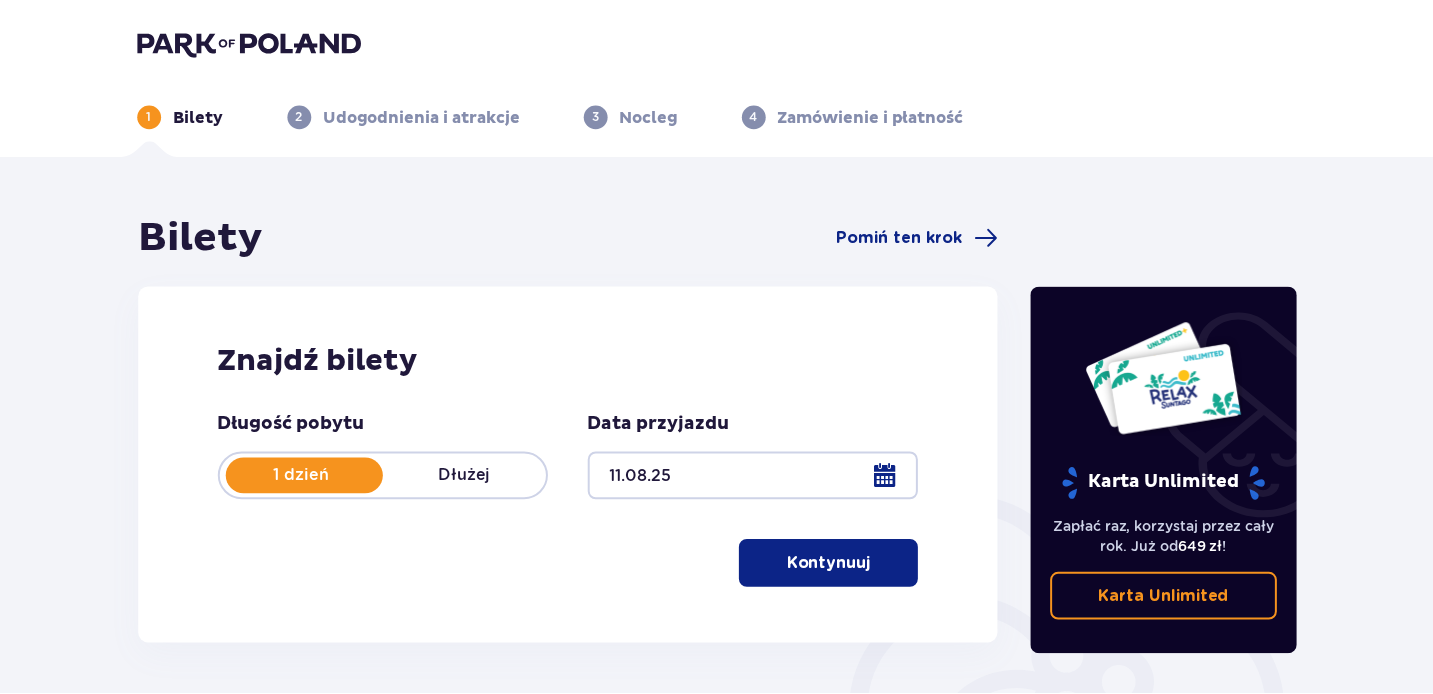 scroll, scrollTop: 23, scrollLeft: 0, axis: vertical 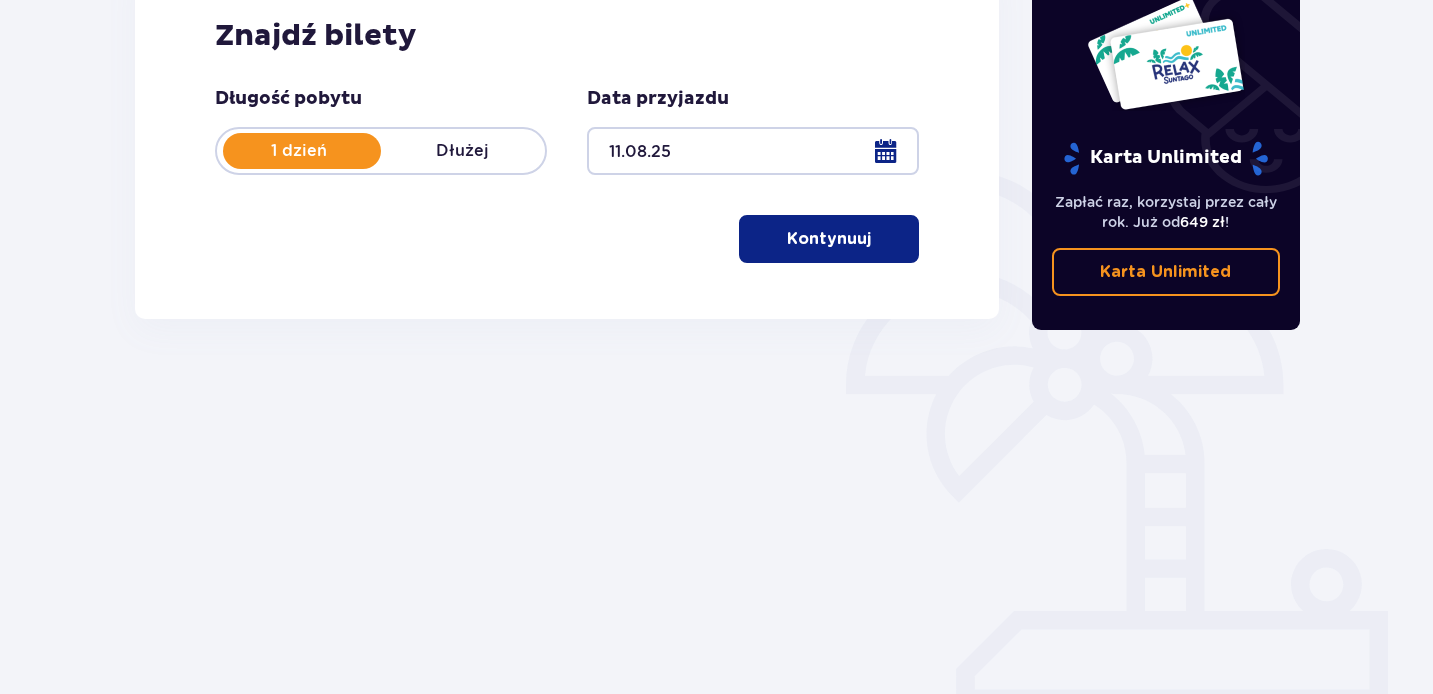 click on "Kontynuuj" at bounding box center [829, 239] 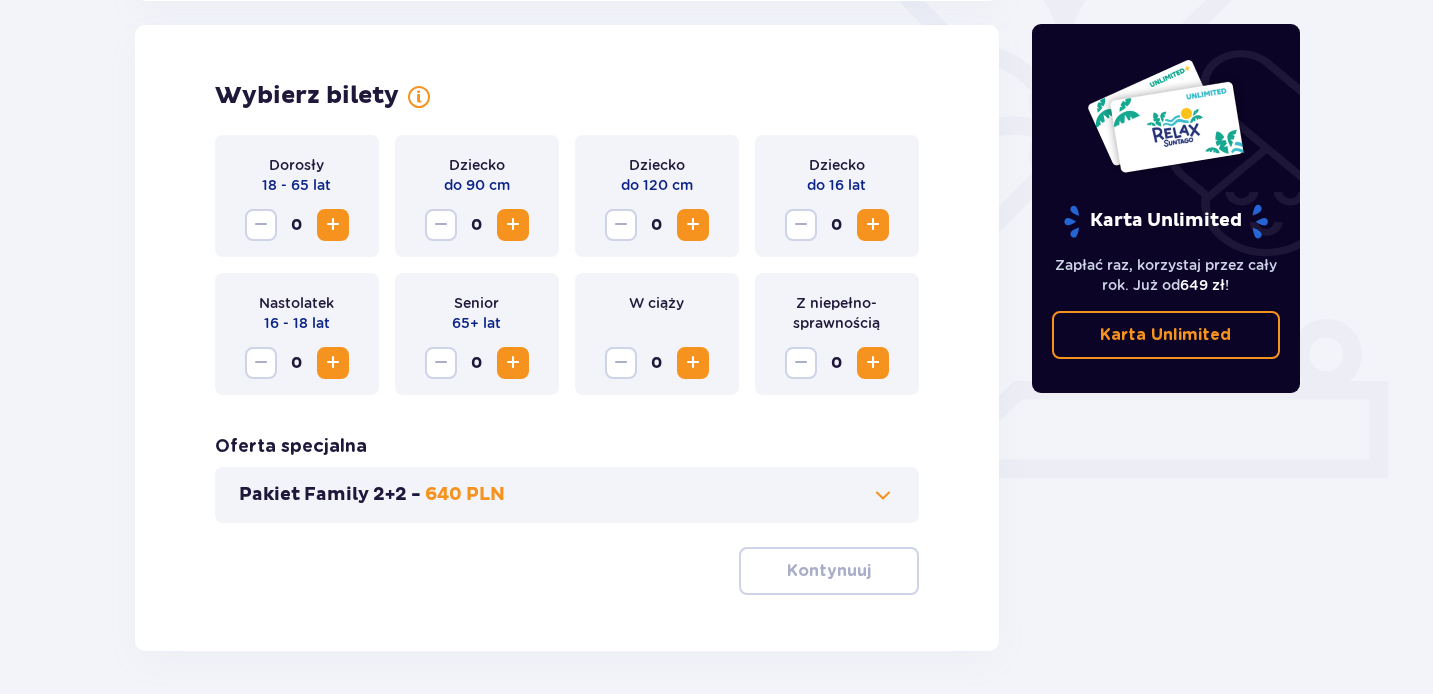 scroll, scrollTop: 556, scrollLeft: 0, axis: vertical 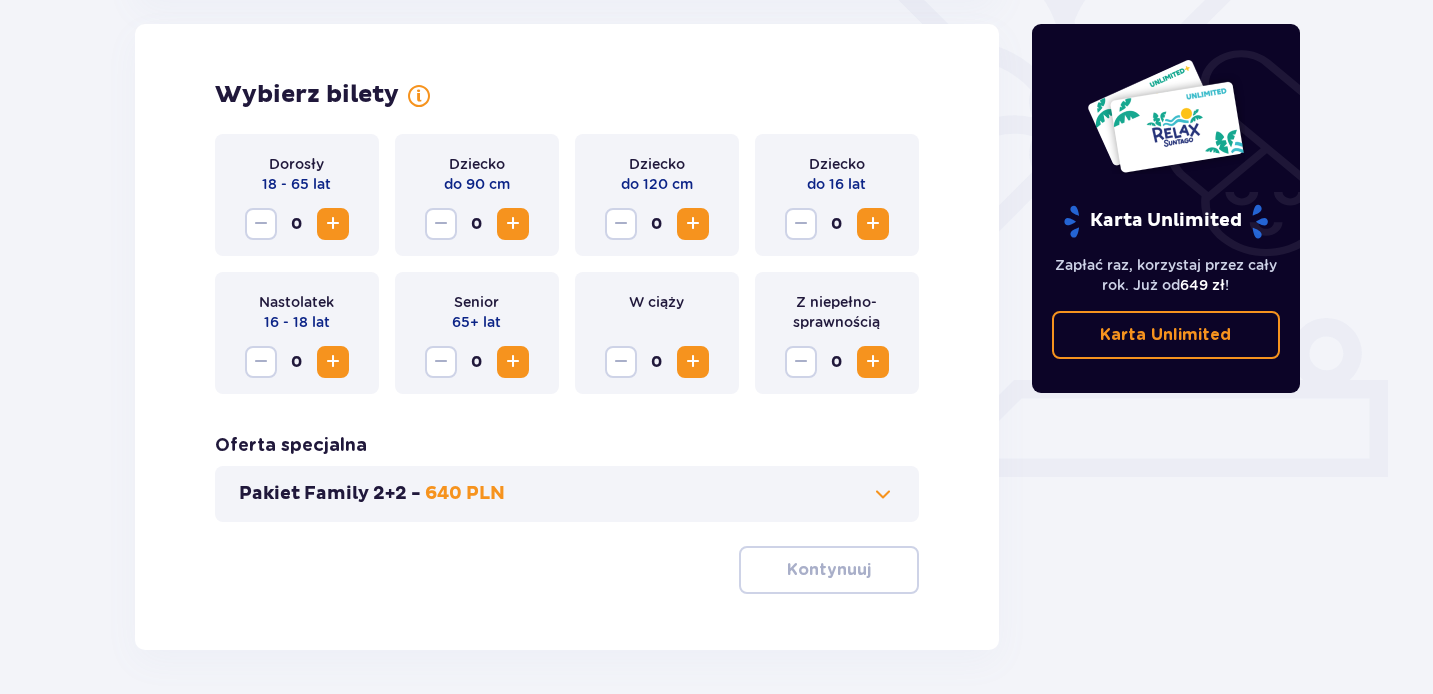click at bounding box center [333, 224] 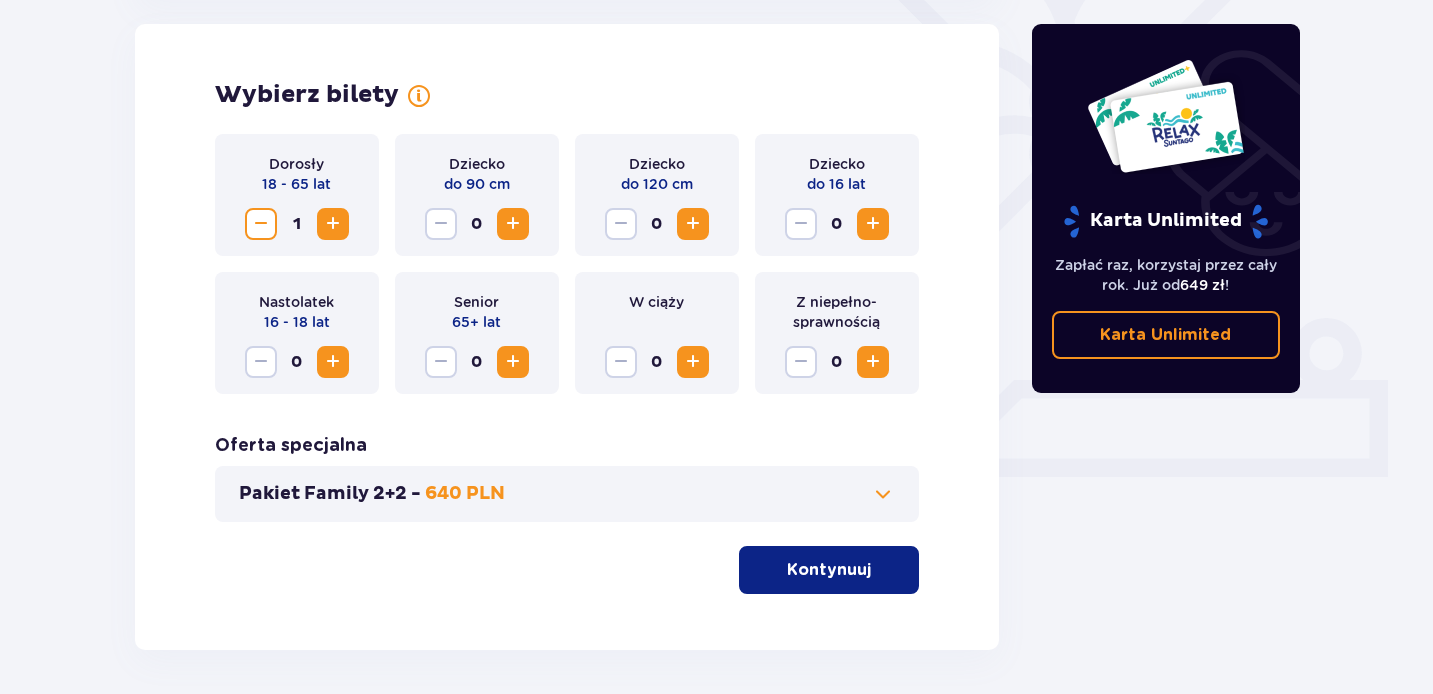 click at bounding box center (333, 224) 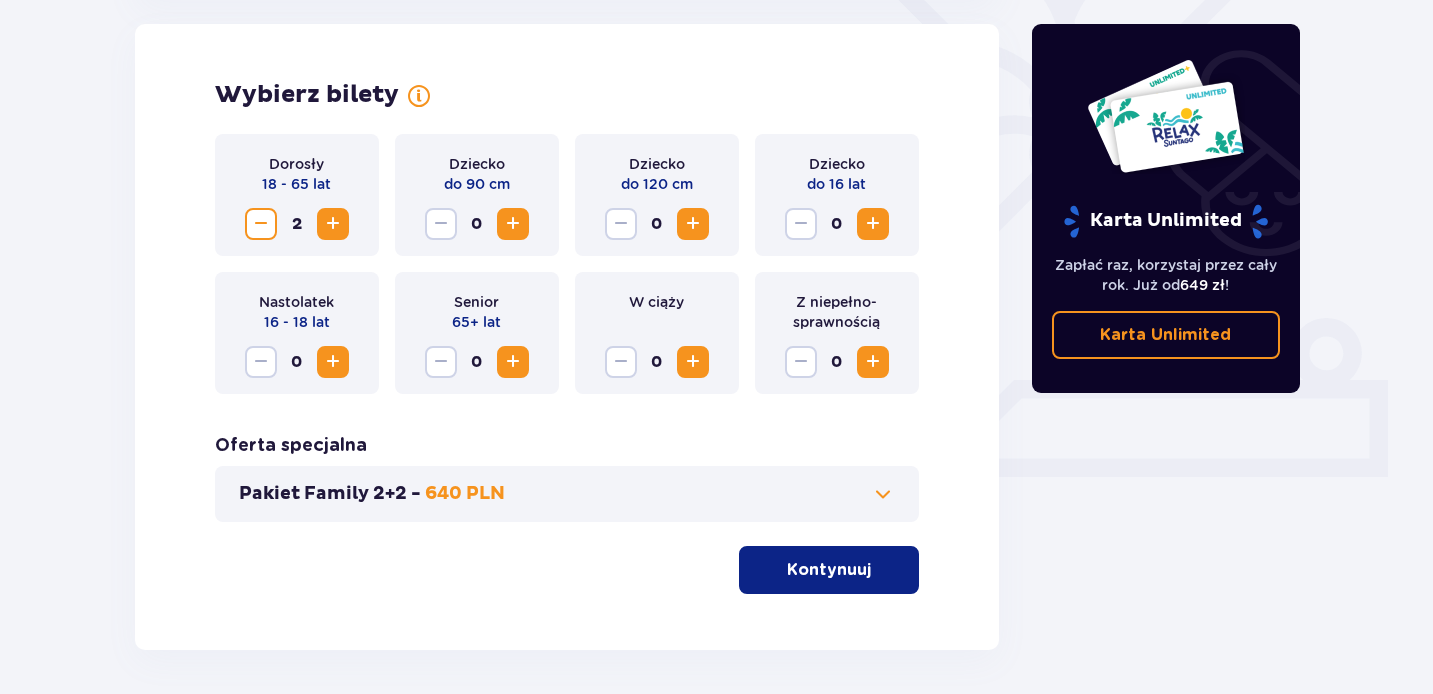 click on "Kontynuuj" at bounding box center (829, 570) 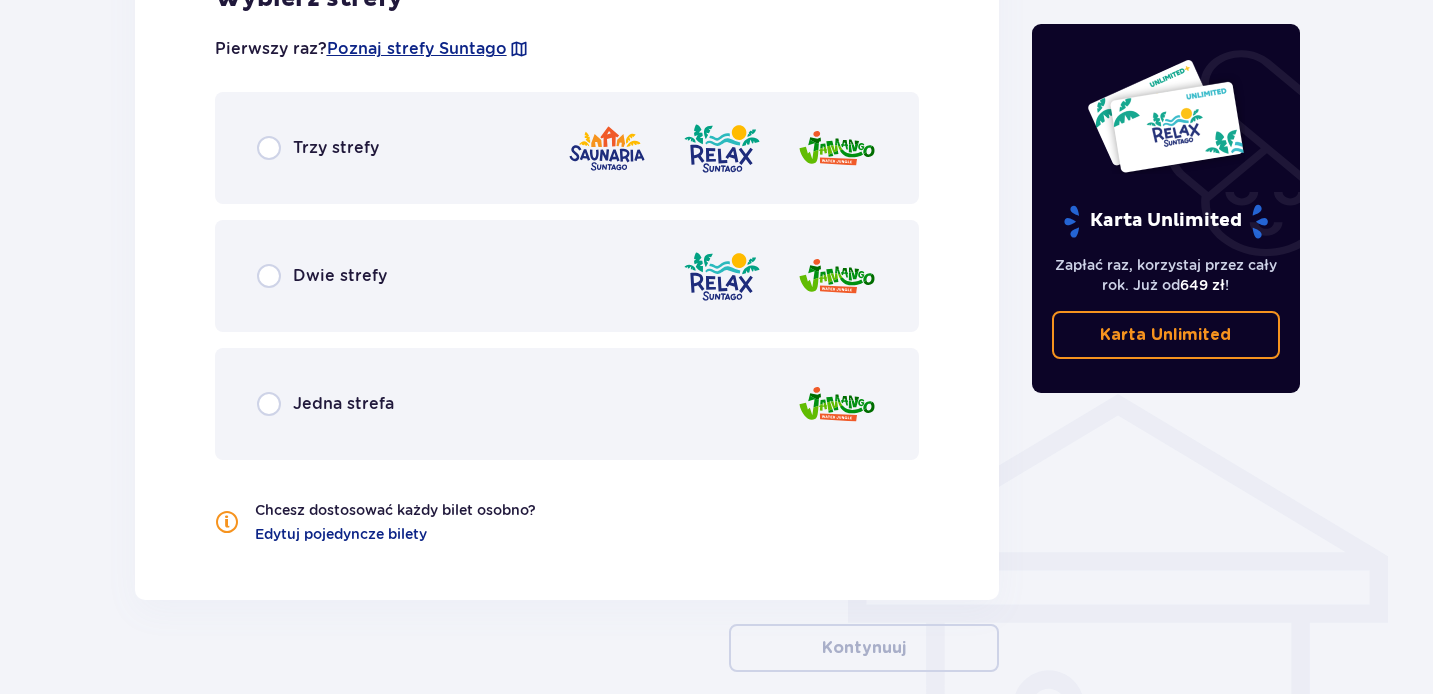 scroll, scrollTop: 1233, scrollLeft: 0, axis: vertical 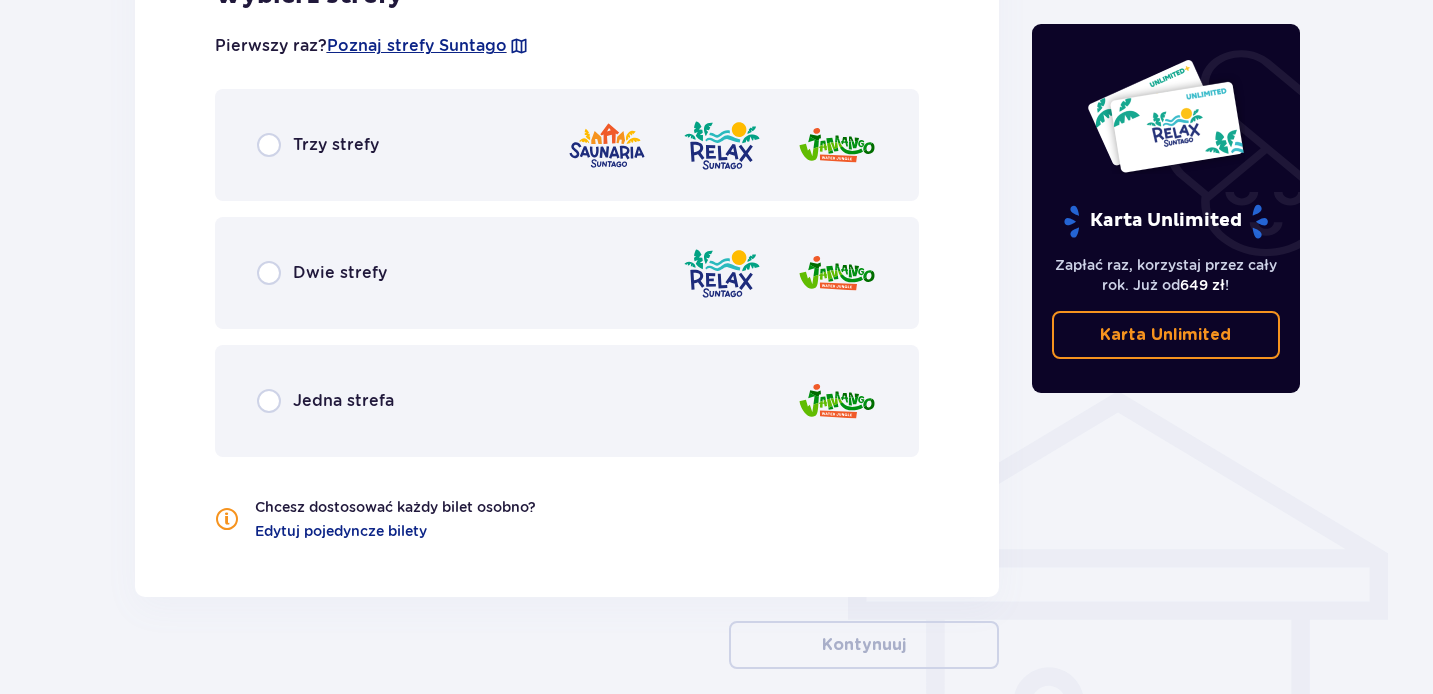 click at bounding box center (269, 273) 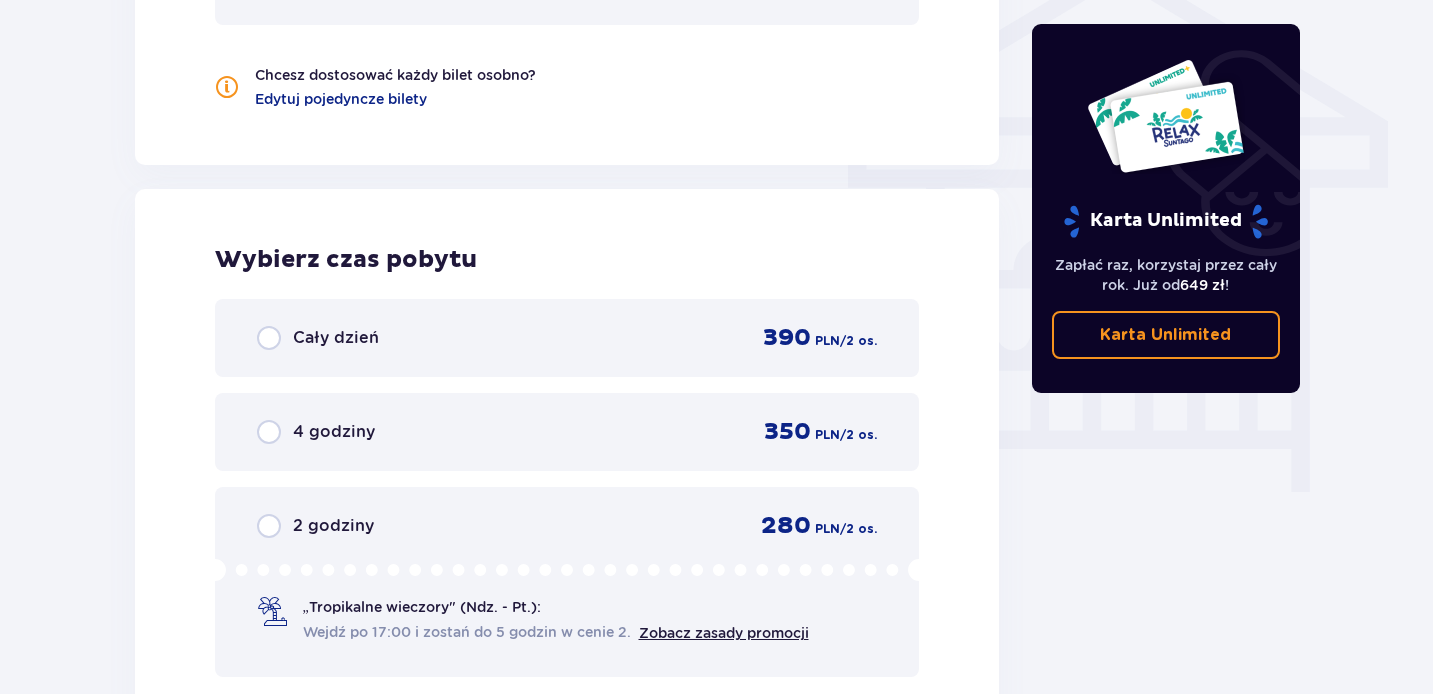 scroll, scrollTop: 1495, scrollLeft: 0, axis: vertical 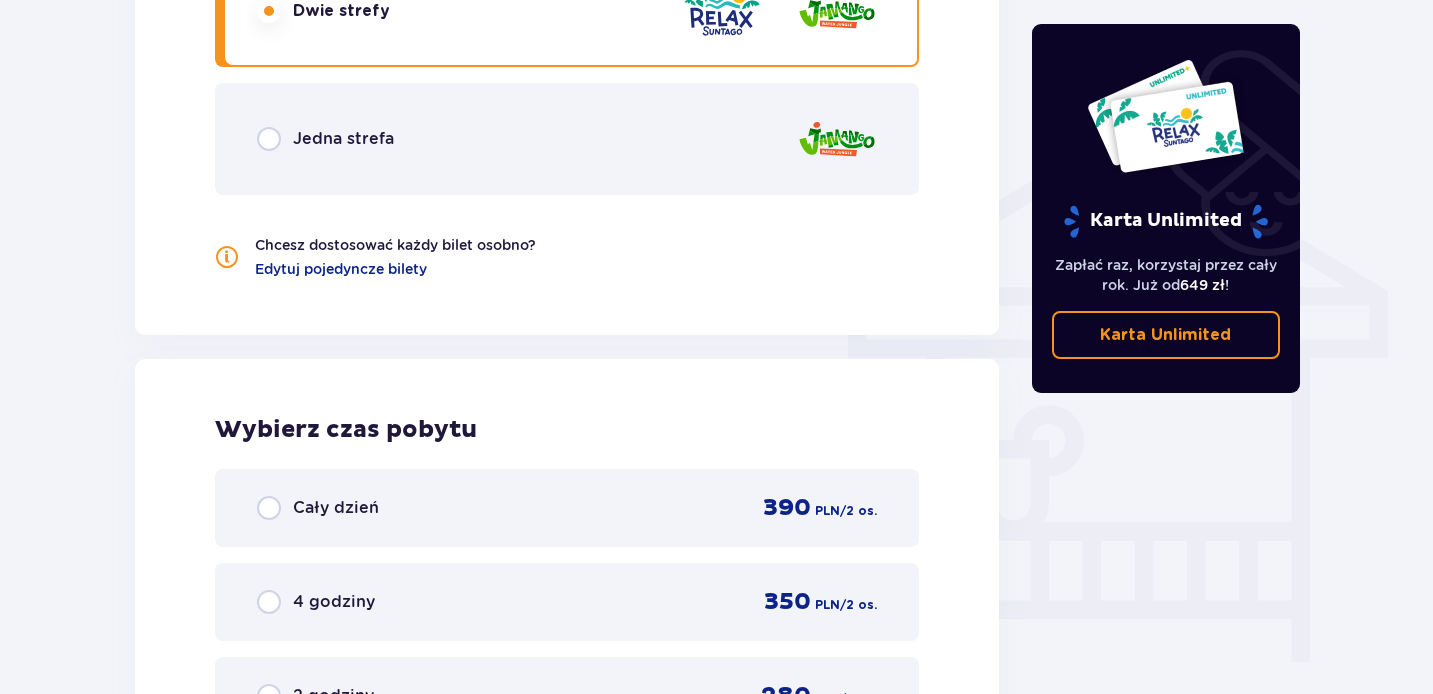 click at bounding box center (269, 139) 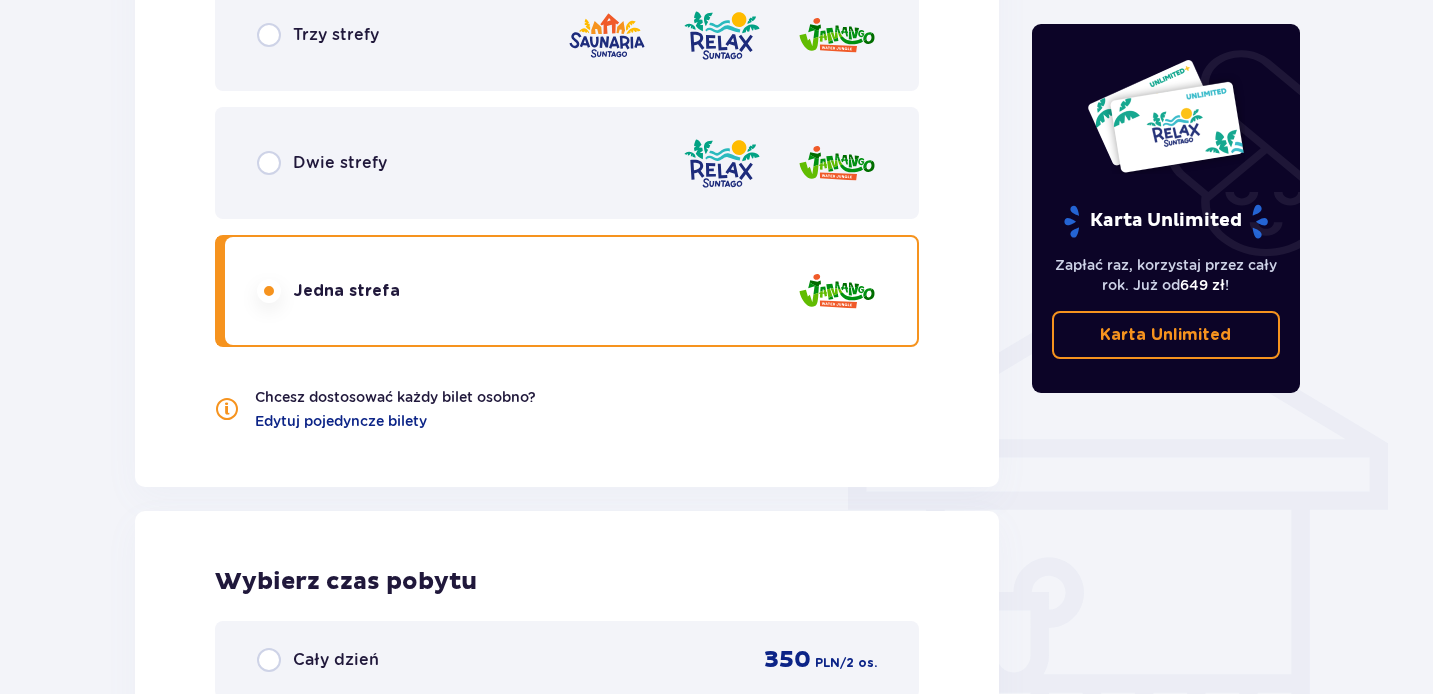 scroll, scrollTop: 1279, scrollLeft: 0, axis: vertical 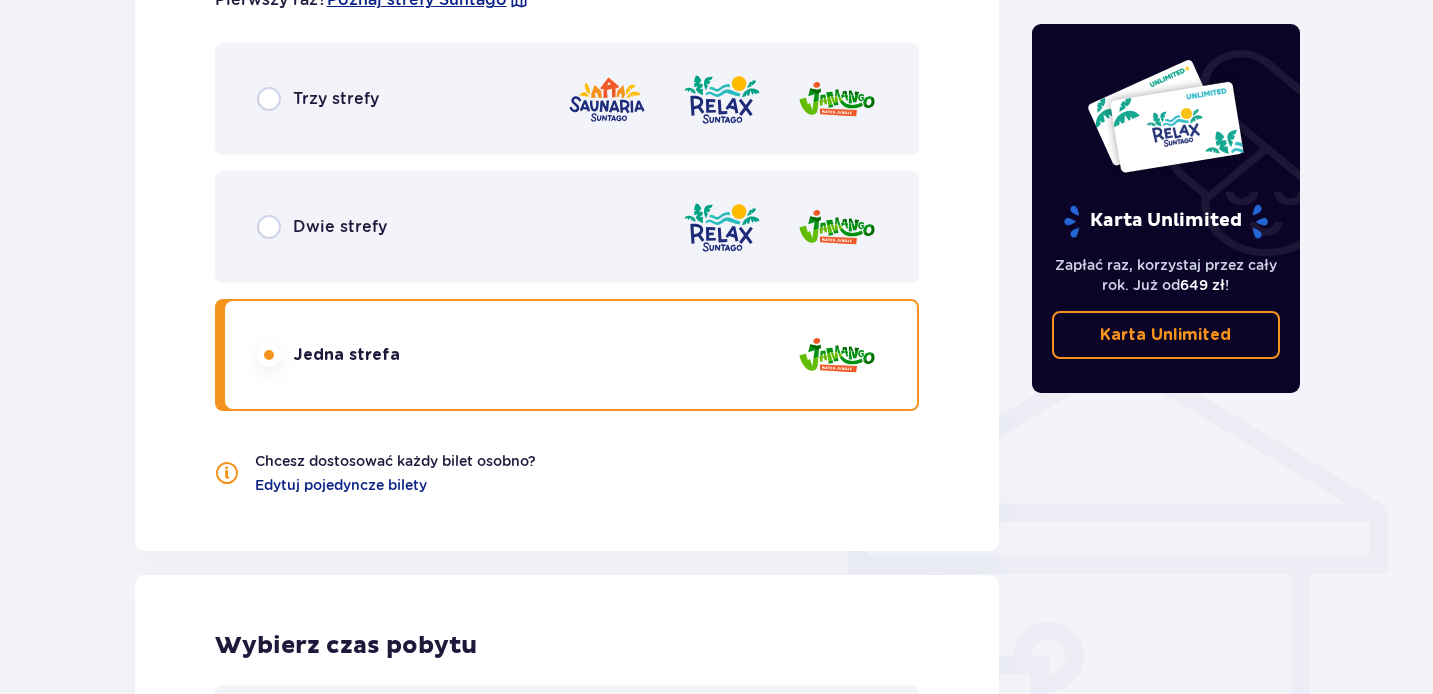 click at bounding box center [269, 99] 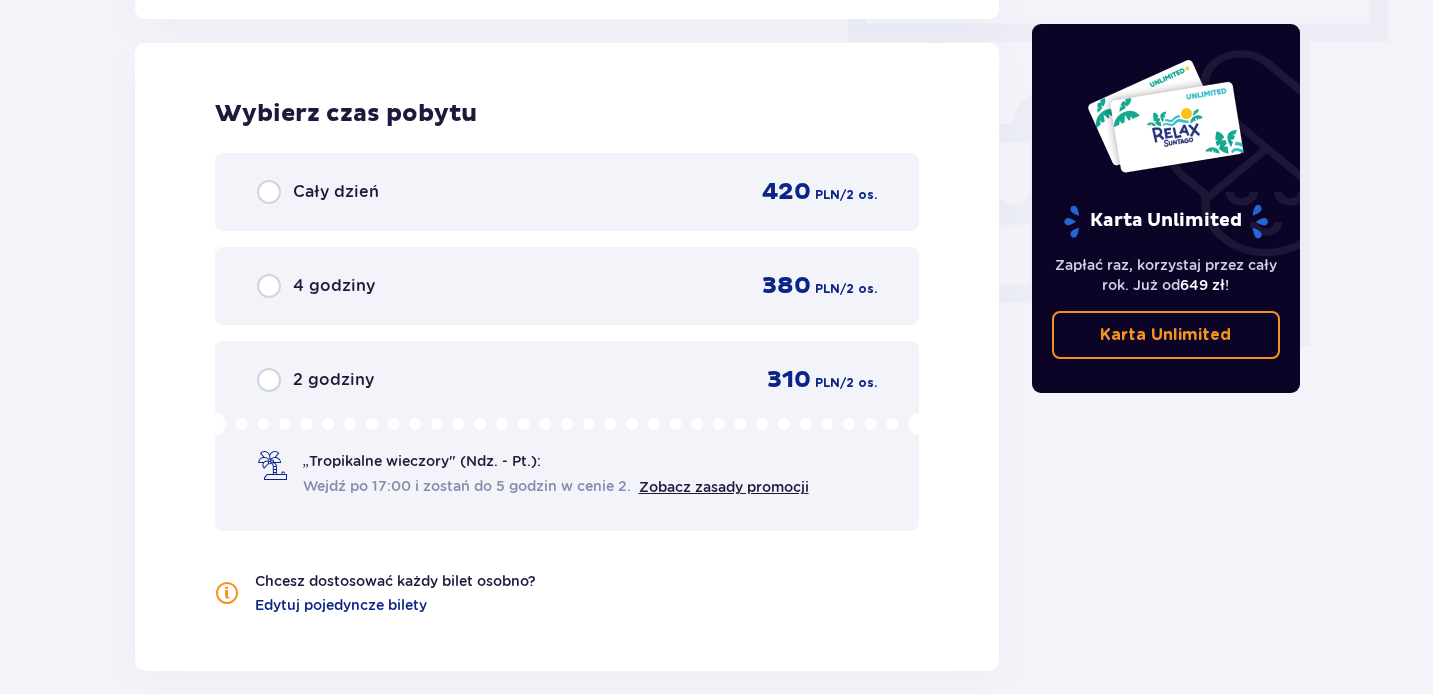 scroll, scrollTop: 1811, scrollLeft: 0, axis: vertical 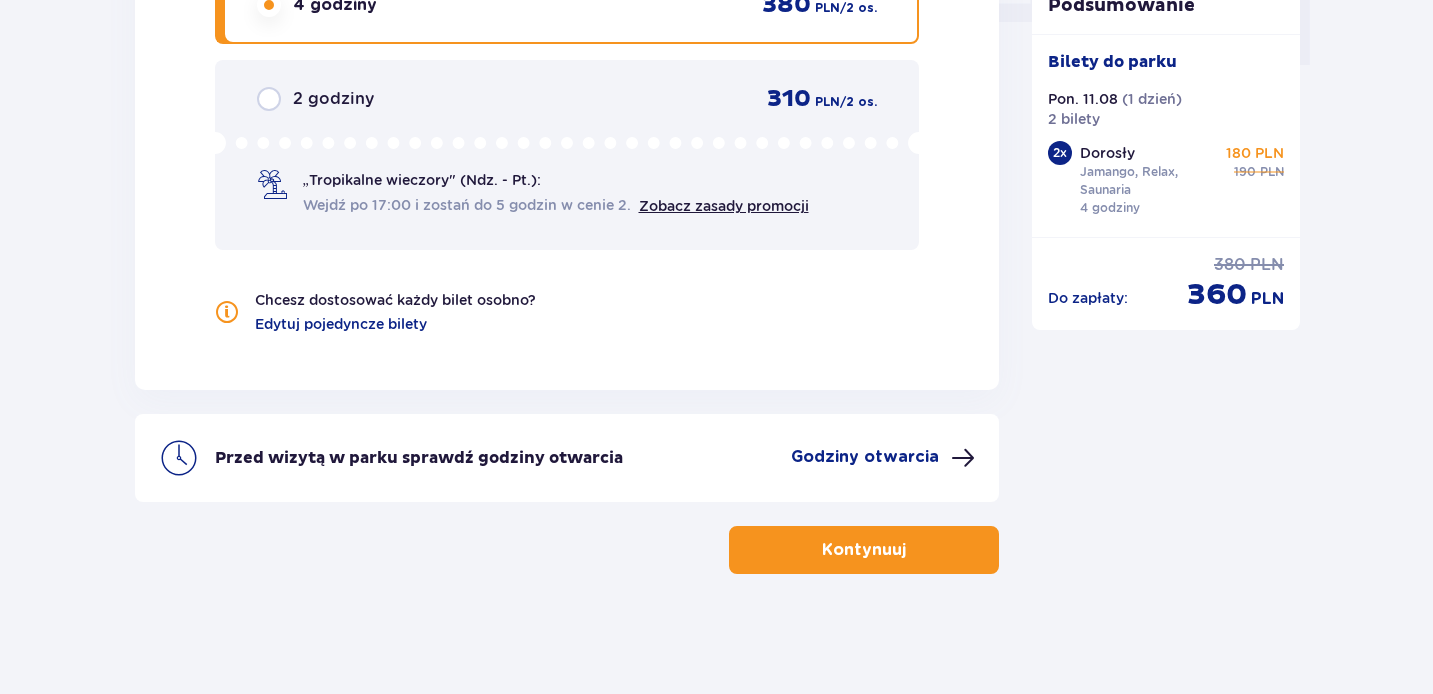 click on "Godziny otwarcia" at bounding box center [865, 457] 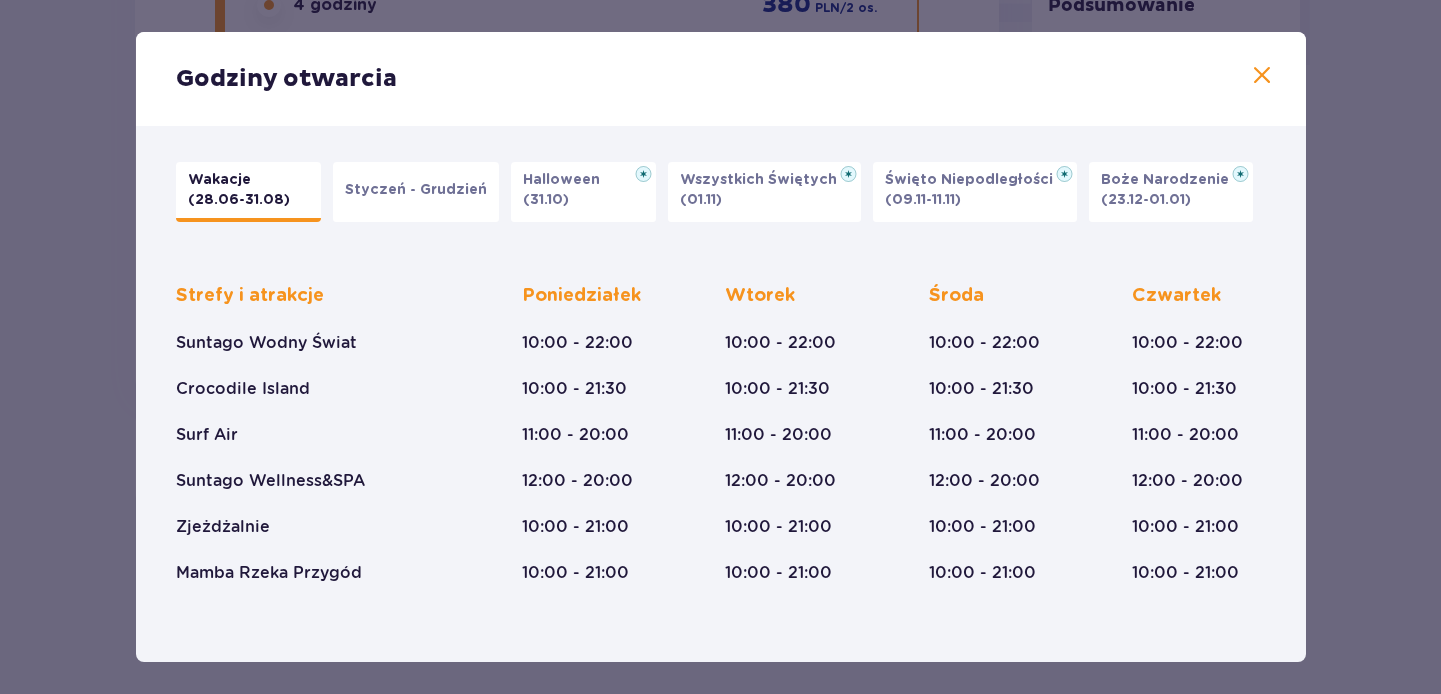 click on "Godziny otwarcia Wakacje  (28.06-31.08) Styczeń - Grudzień Halloween  (31.10) Wszystkich Świętych  (01.11) Święto Niepodległości  (09.11-11.11) Boże Narodzenie  (23.12-01.01) Strefy i atrakcje Suntago Wodny Świat Crocodile Island Surf Air Suntago Wellness&SPA Zjeżdżalnie Mamba Rzeka Przygód Poniedziałek 10:00 - 22:00 10:00 - 21:30 11:00 - 20:00 12:00 - 20:00 10:00 - 21:00 10:00 - 21:00 Wtorek 10:00 - 22:00 10:00 - 21:30 11:00 - 20:00 12:00 - 20:00 10:00 - 21:00 10:00 - 21:00 Środa 10:00 - 22:00 10:00 - 21:30 11:00 - 20:00 12:00 - 20:00 10:00 - 21:00 10:00 - 21:00 Czwartek 10:00 - 22:00 10:00 - 21:30 11:00 - 20:00 12:00 - 20:00 10:00 - 21:00 10:00 - 21:00 Strefy i atrakcje Suntago Wodny Świat Crocodile Island Surf Air Suntago Wellness&SPA Zjeżdżalnie Mamba Rzeka Przygód Piątek 10:00 - 22:00 10:00 - 21:30 11:00 - 20:00 12:00 - 20:00 10:00 - 21:00 10:00 - 21:00 Sobota 10:00 - 22:00 10:00 - 21:30 11:00 - 20:00 12:00 - 20:00 10:00 - 21:00 10:00 - 21:00 Niedziela 10:00 - 22:00 10:00 - 21:30" at bounding box center (720, 347) 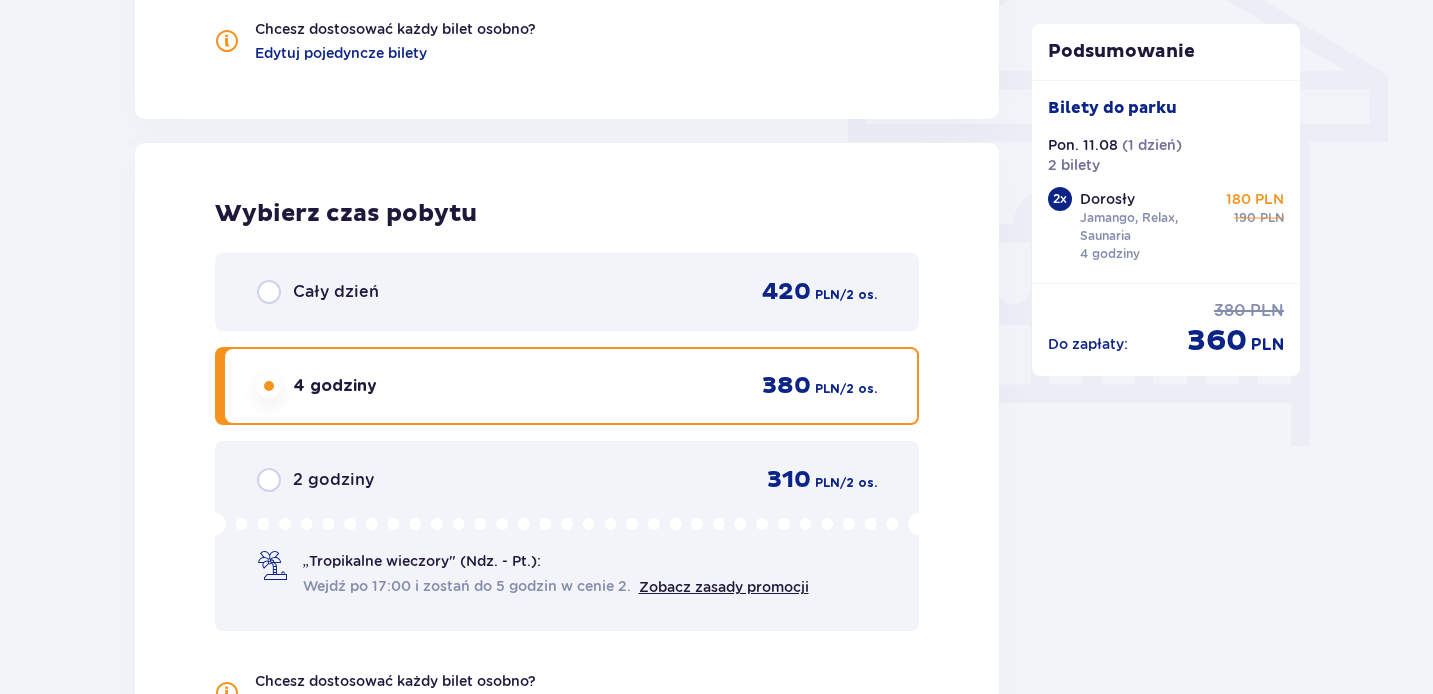 scroll, scrollTop: 1713, scrollLeft: 0, axis: vertical 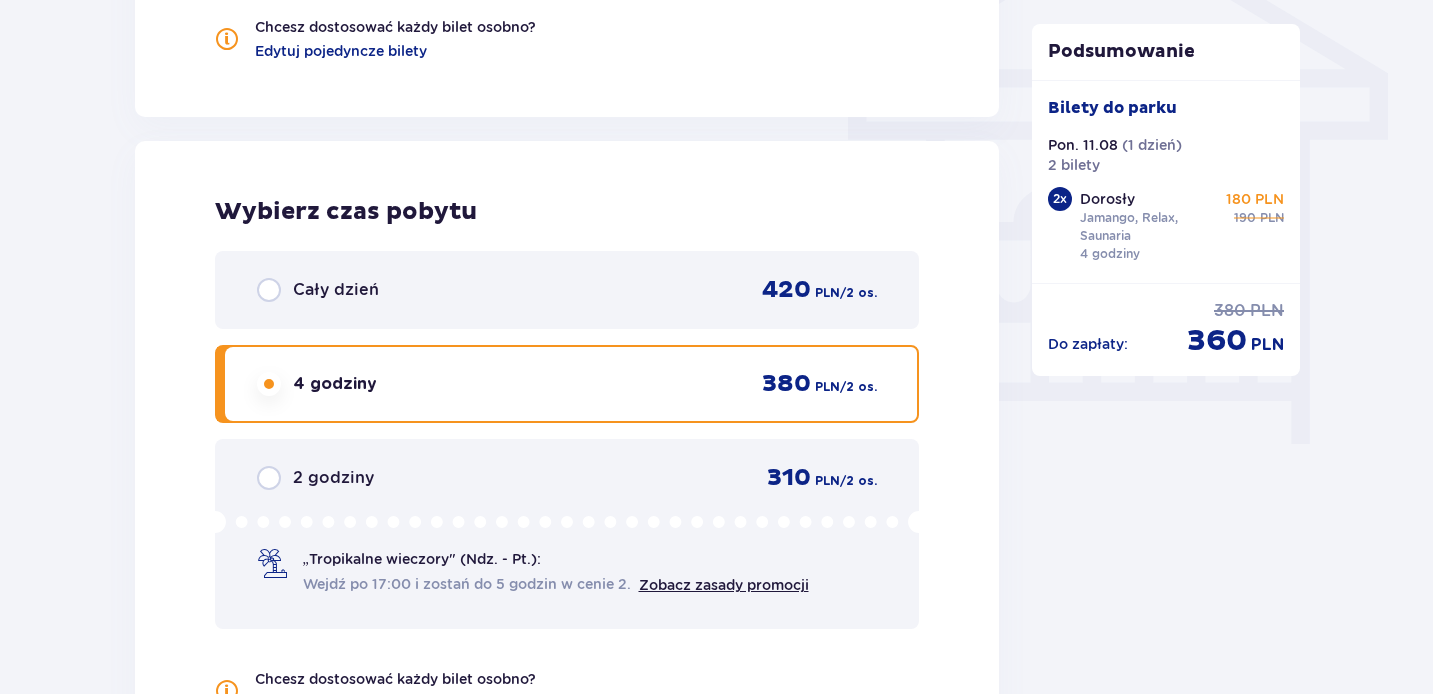 click on "Cały dzień   420 PLN / 2 os." at bounding box center (567, 290) 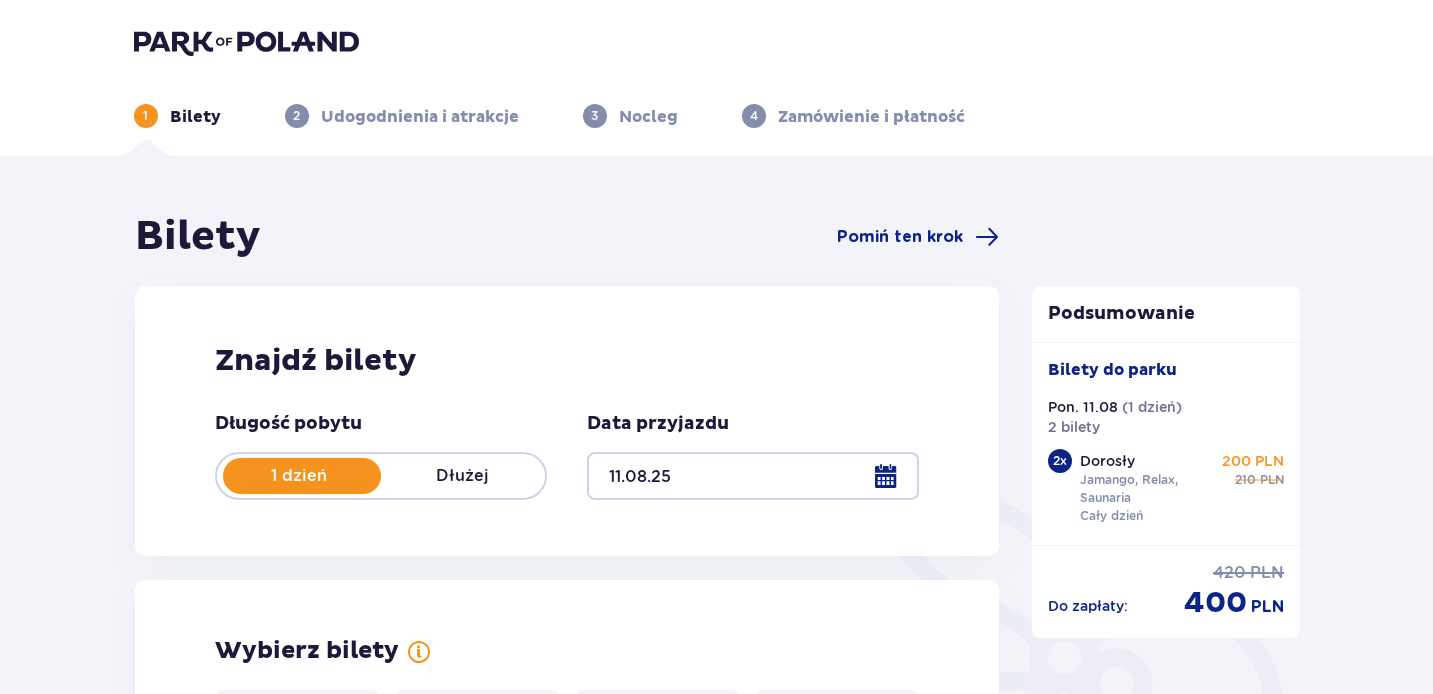 scroll, scrollTop: 0, scrollLeft: 0, axis: both 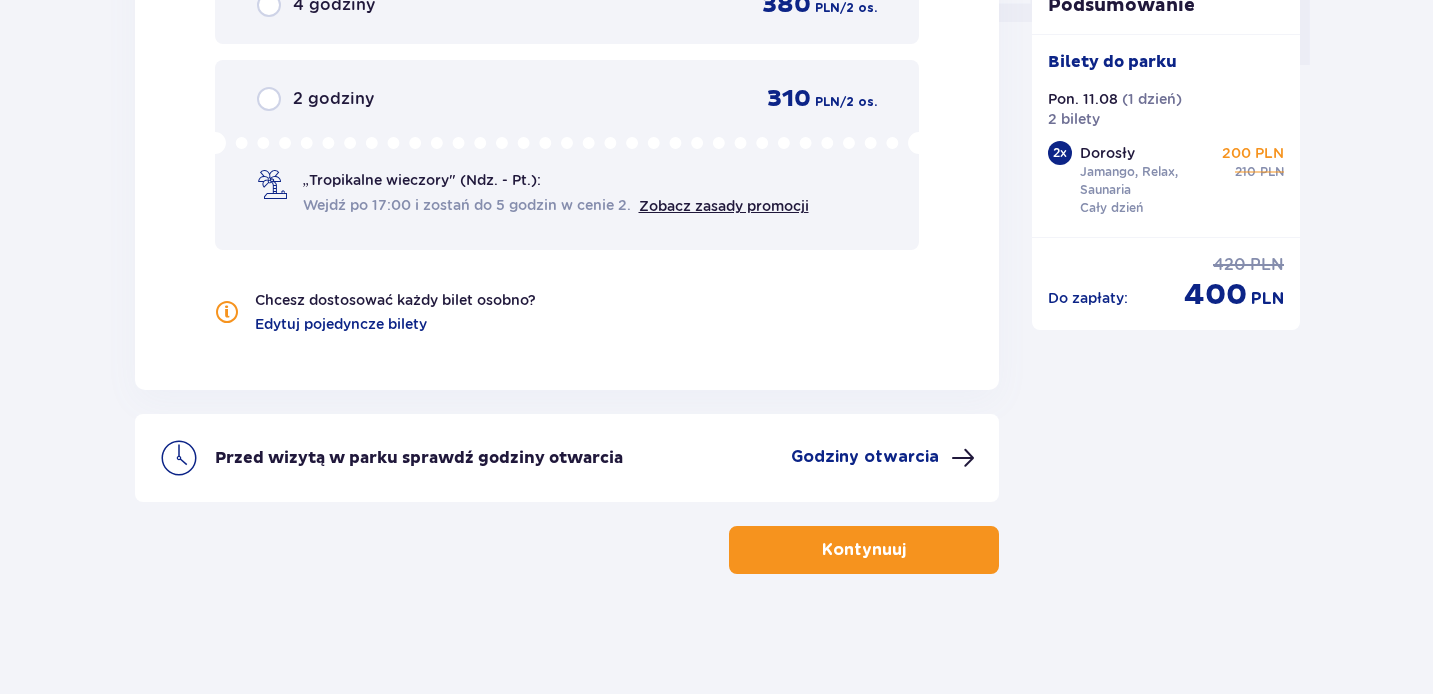 click on "Kontynuuj" at bounding box center [864, 550] 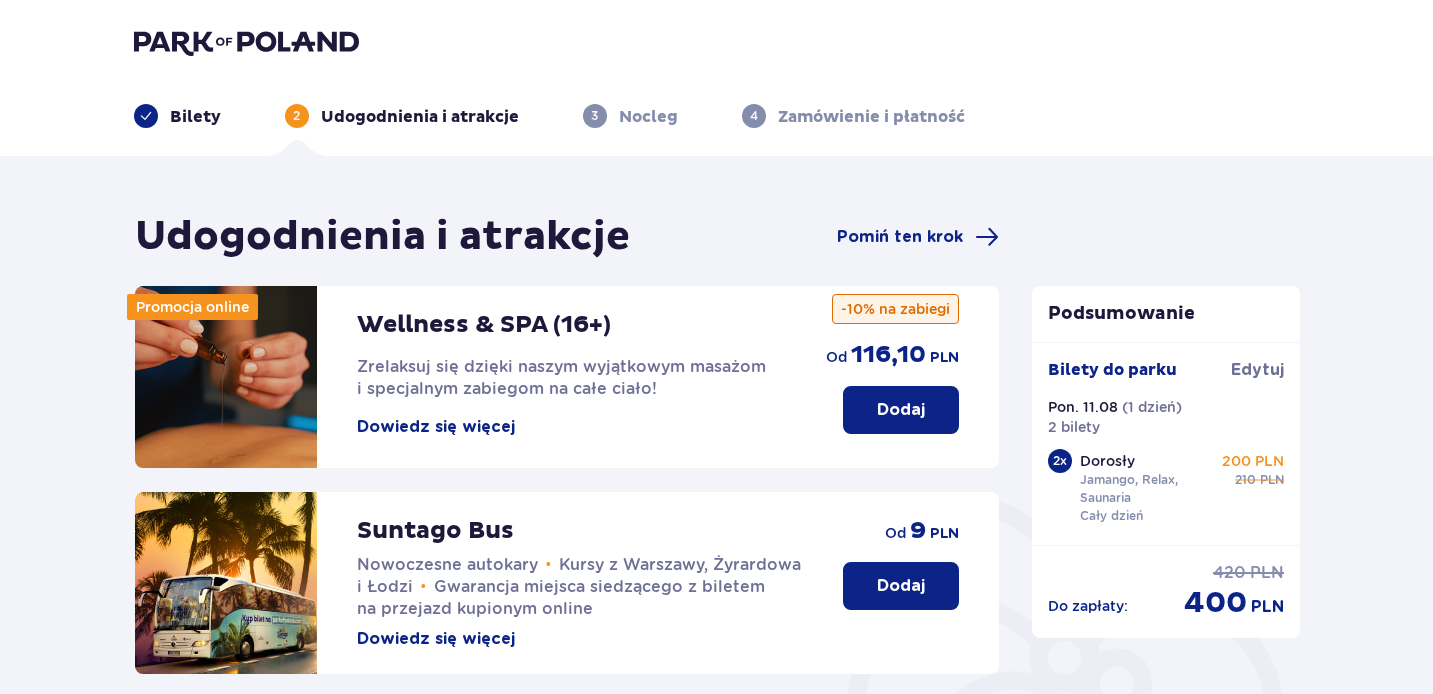 scroll, scrollTop: 0, scrollLeft: 0, axis: both 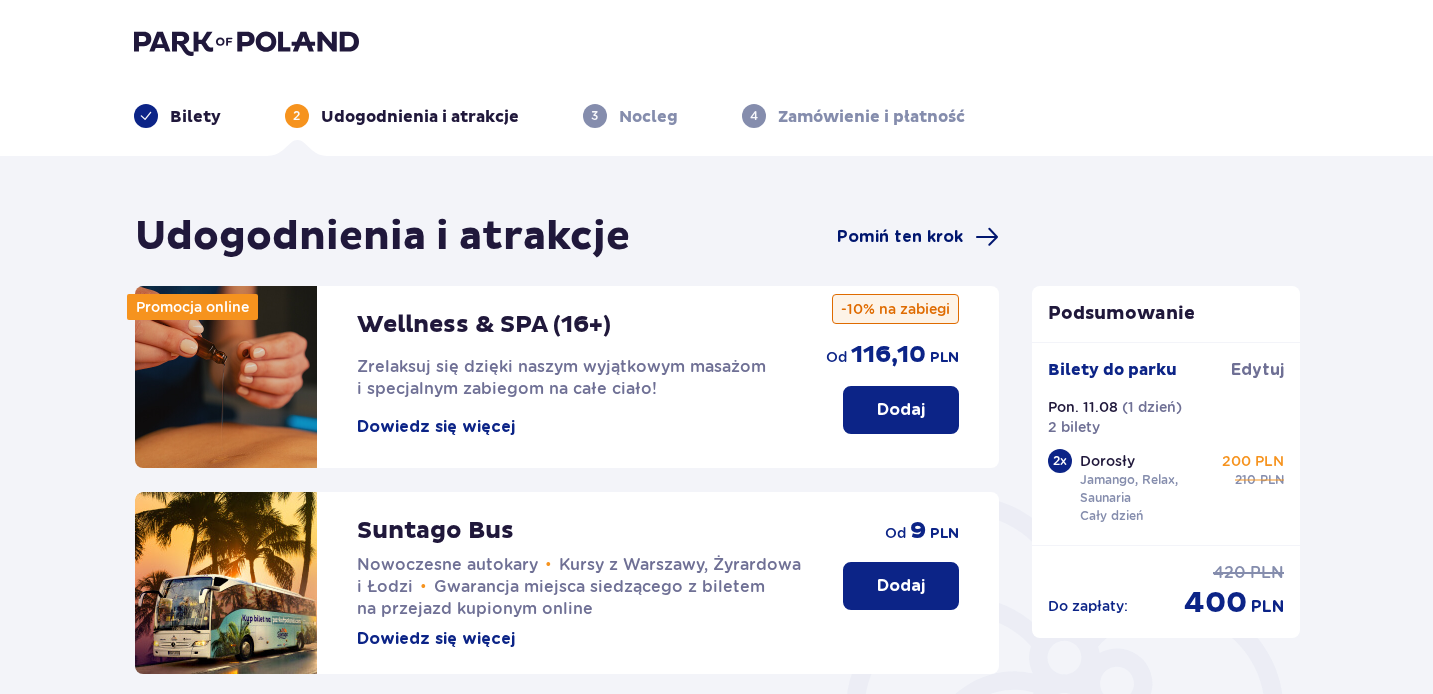 click on "Pomiń ten krok" at bounding box center (900, 237) 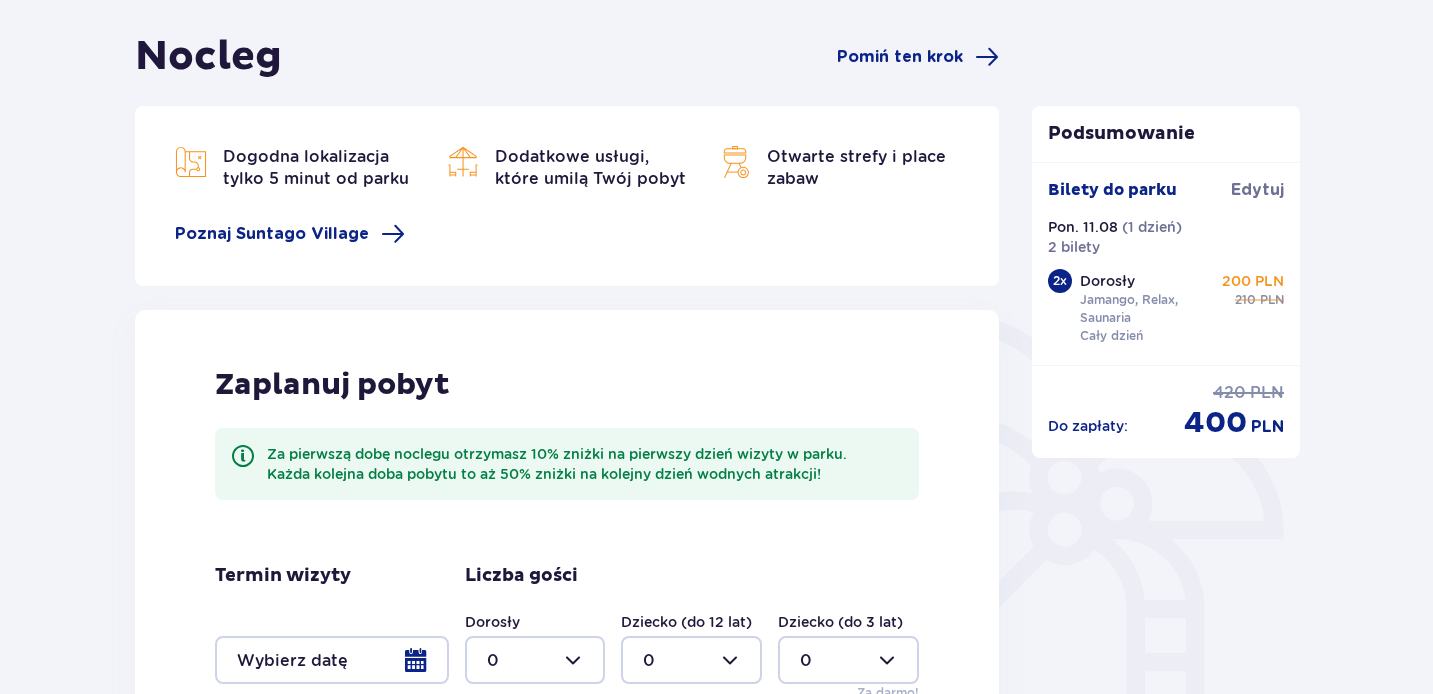 scroll, scrollTop: 147, scrollLeft: 0, axis: vertical 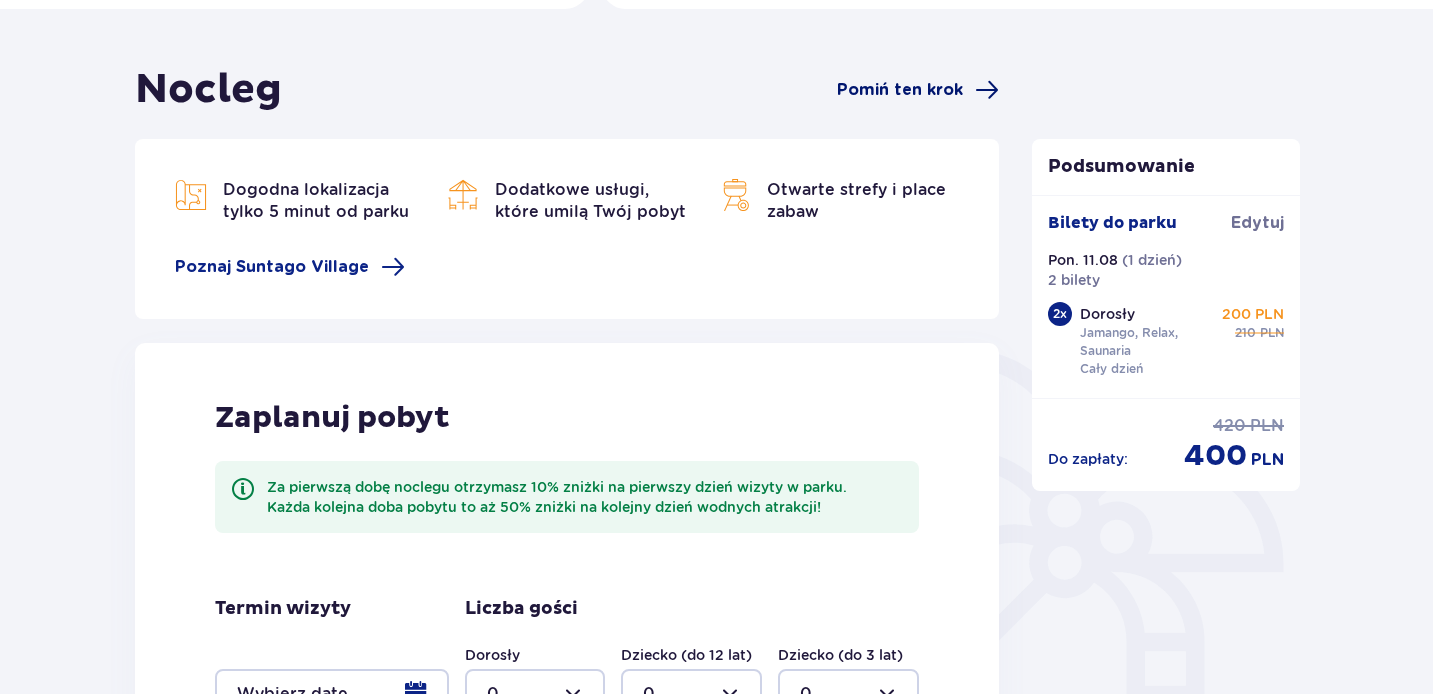 click on "Pomiń ten krok" at bounding box center (900, 90) 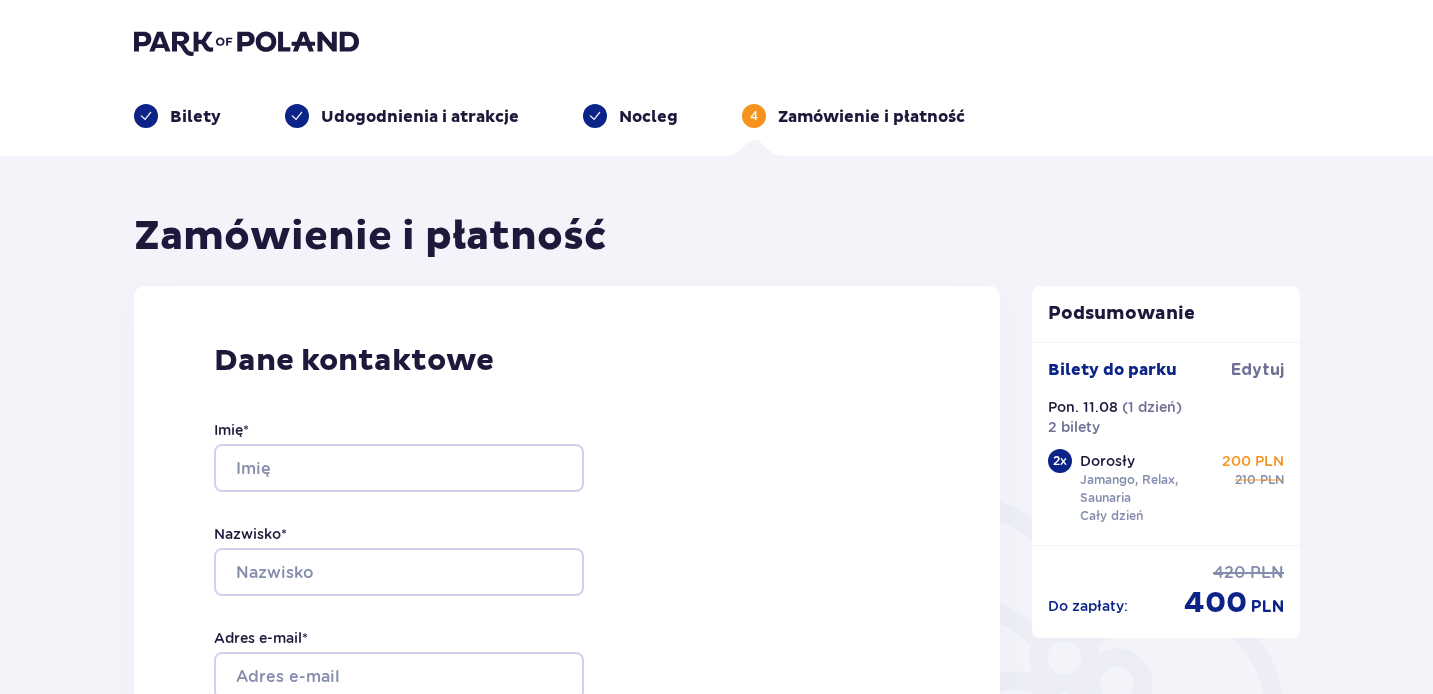 scroll, scrollTop: -1, scrollLeft: 0, axis: vertical 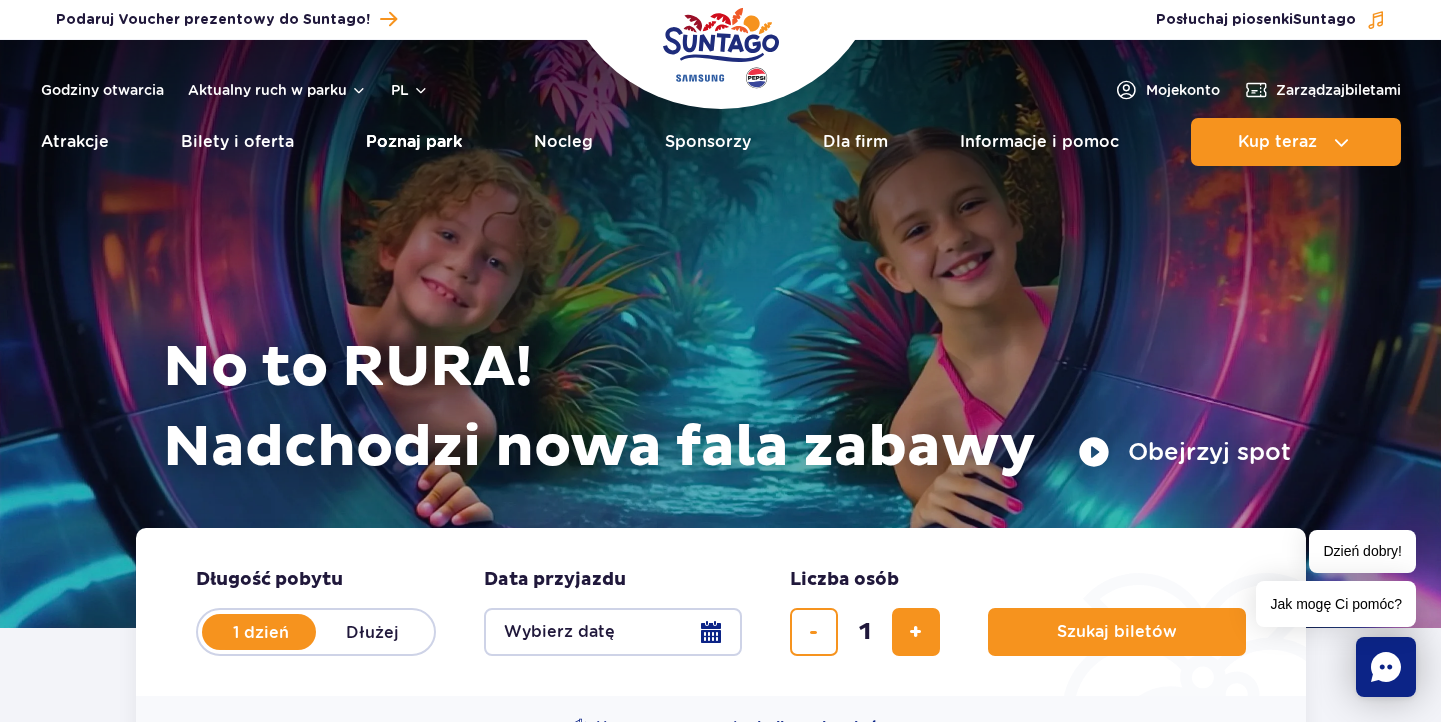 click on "Poznaj park" at bounding box center (414, 142) 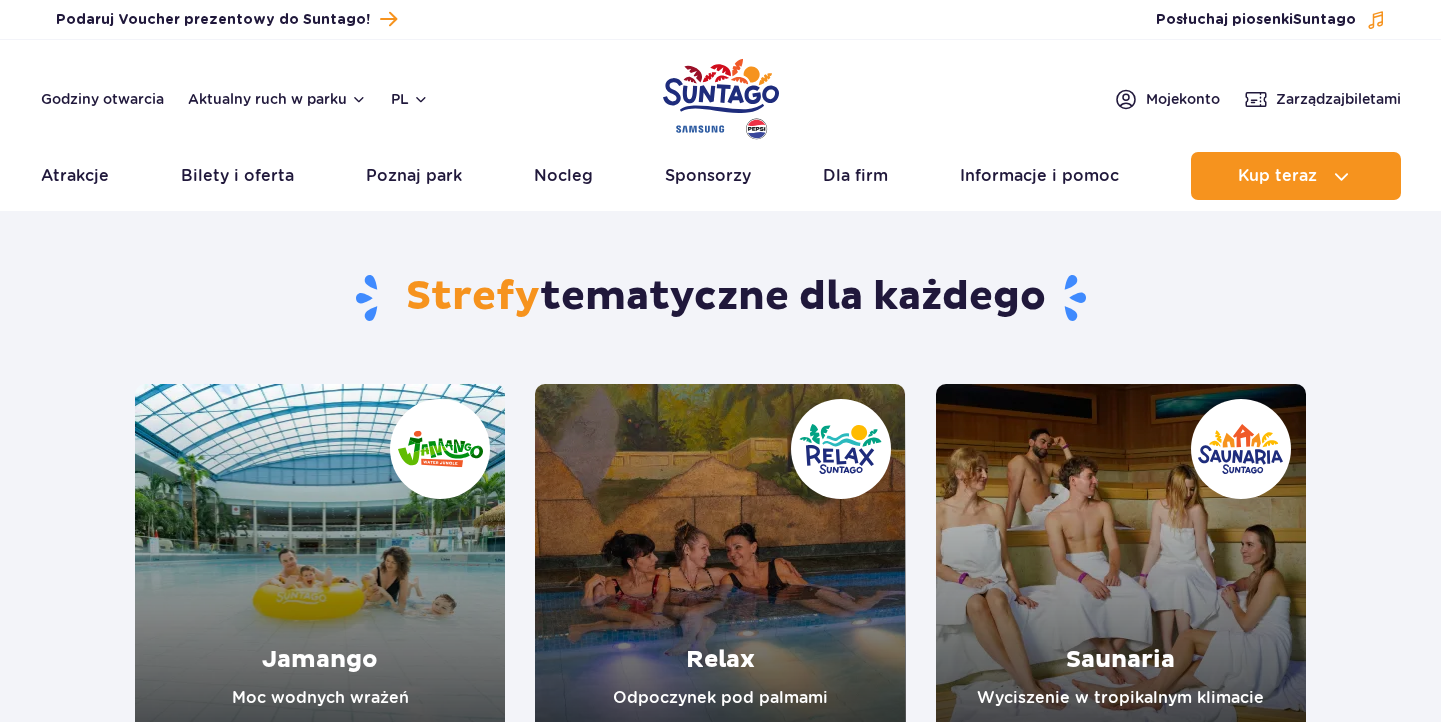 scroll, scrollTop: 0, scrollLeft: 0, axis: both 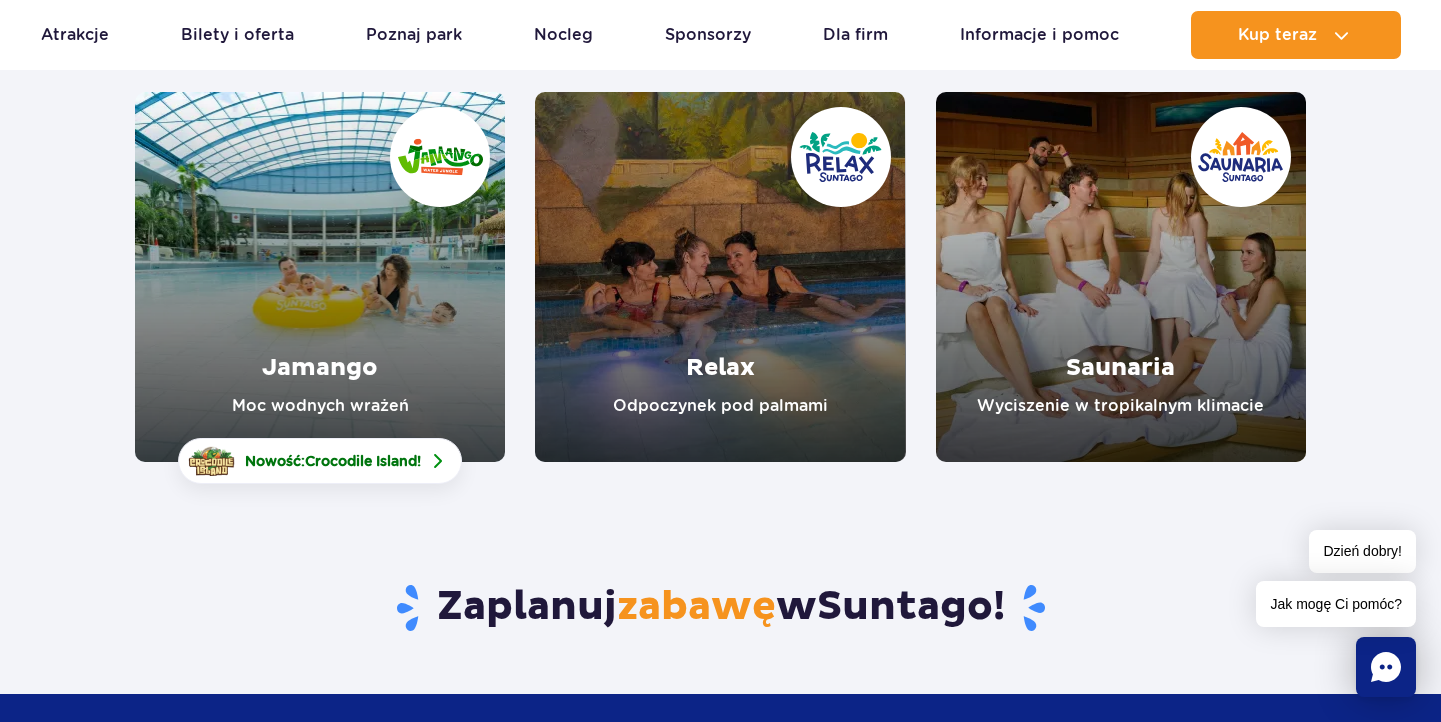 click at bounding box center [320, 277] 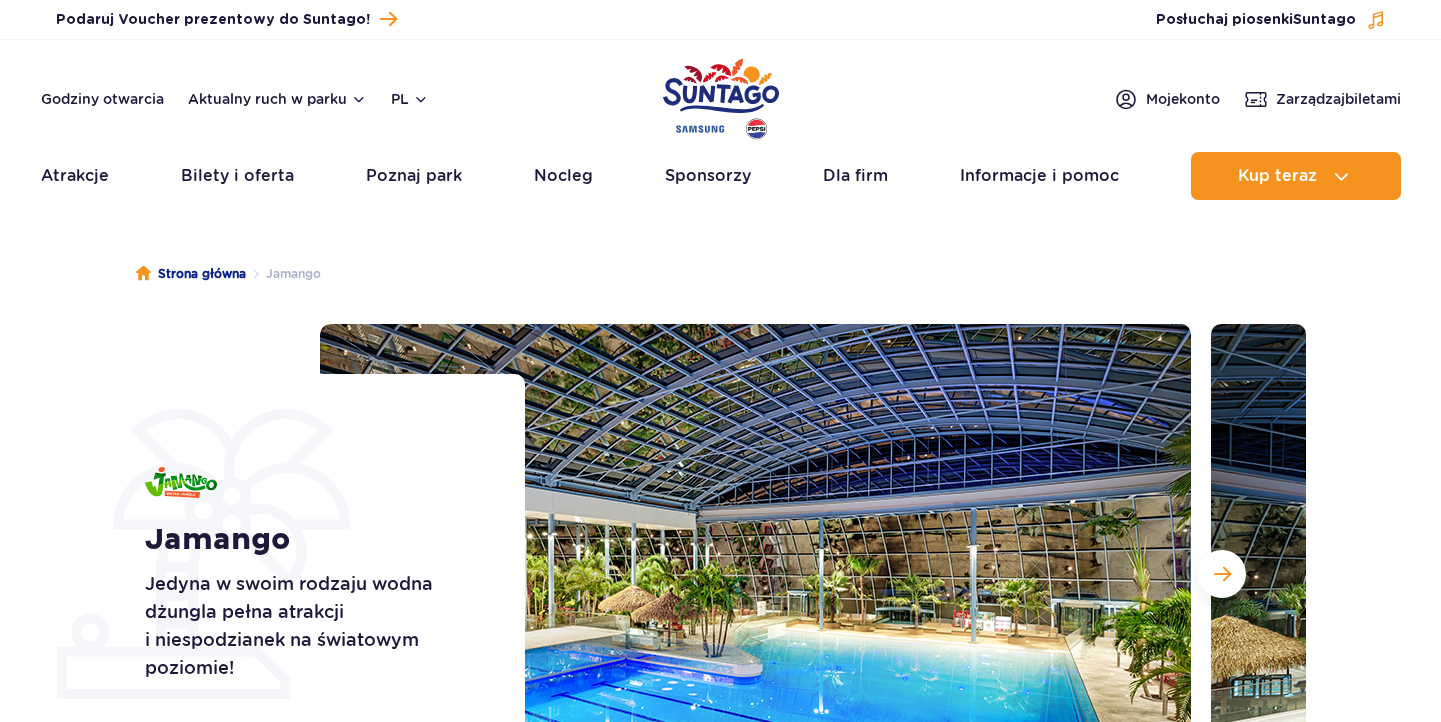 scroll, scrollTop: 0, scrollLeft: 0, axis: both 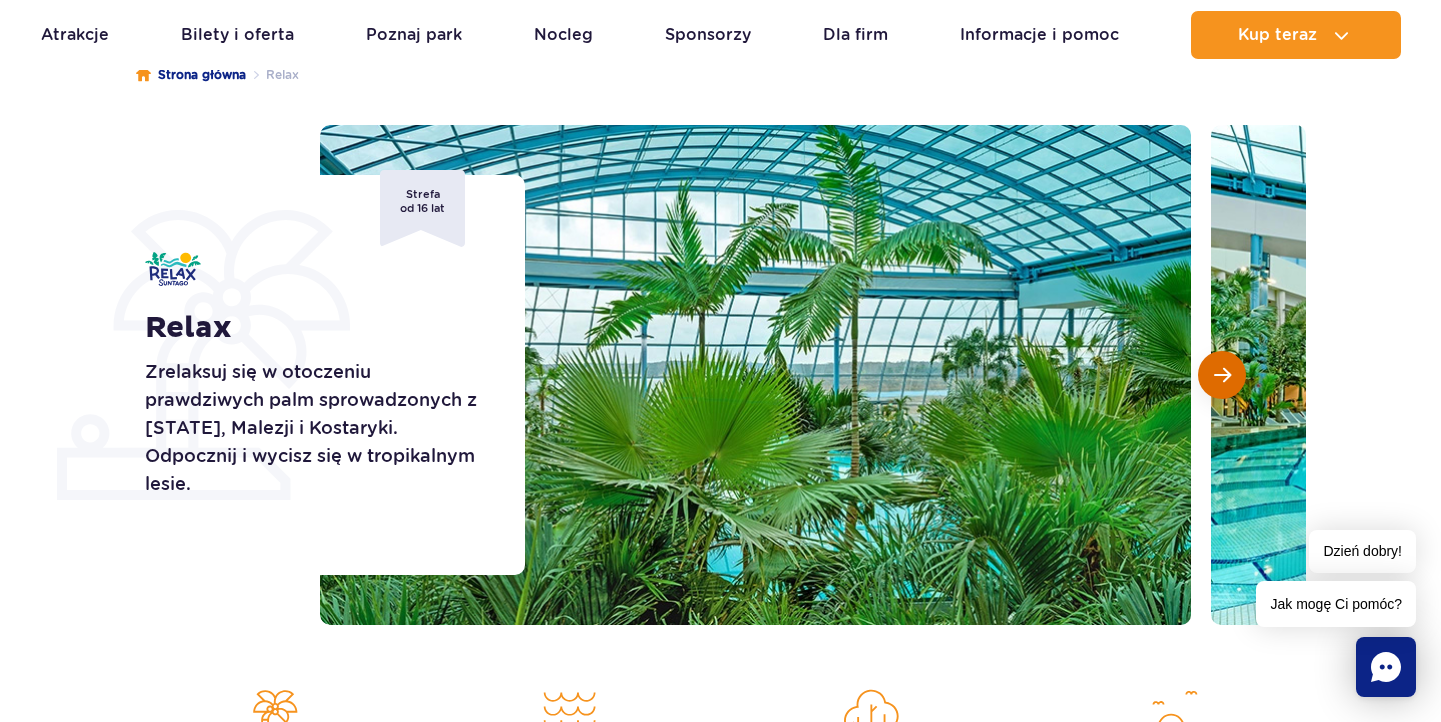click at bounding box center [1222, 375] 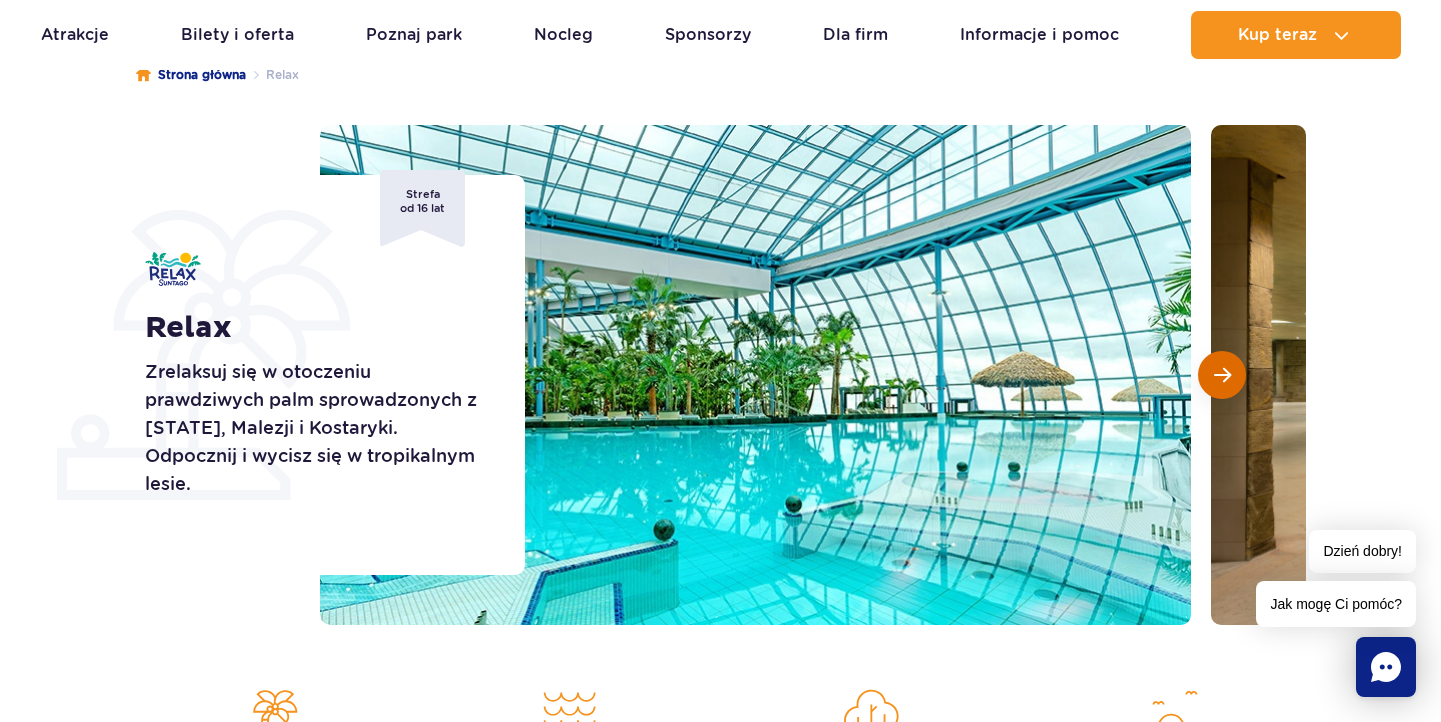 click at bounding box center [1222, 375] 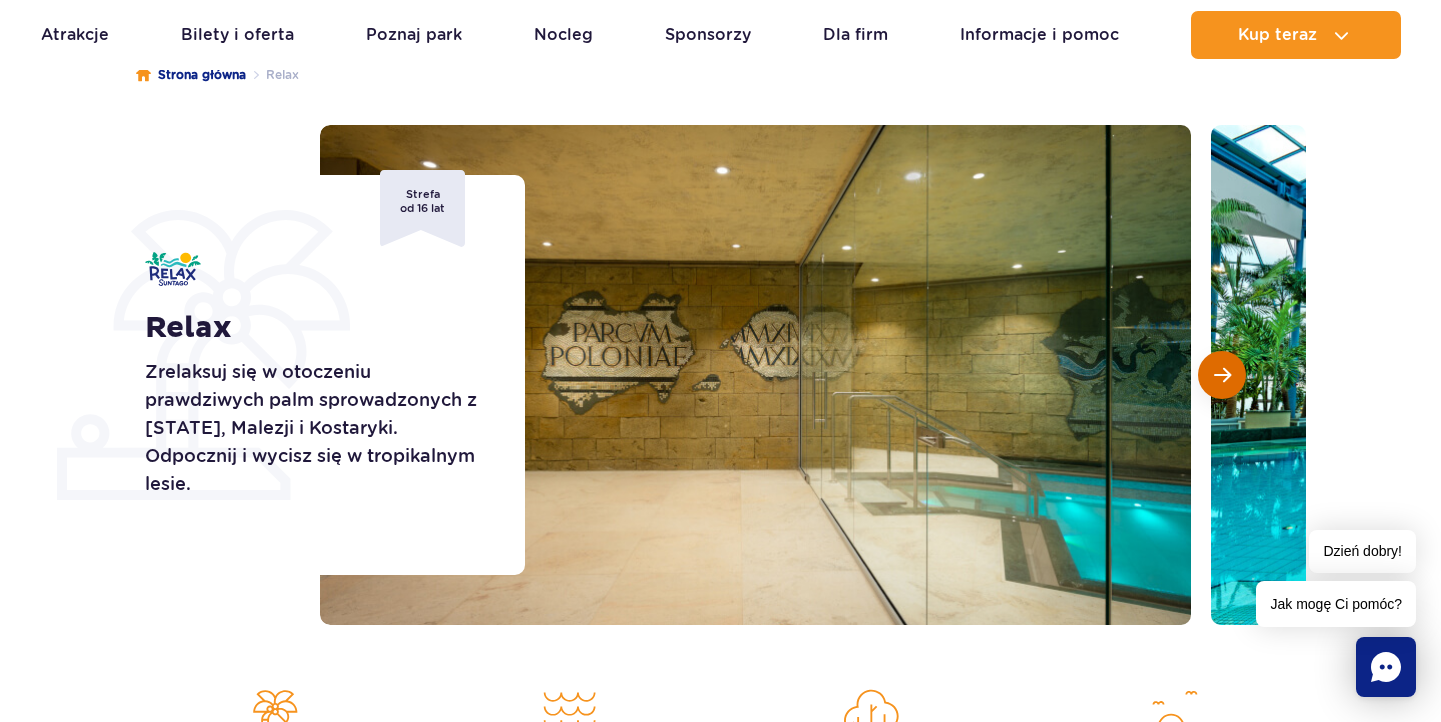 click at bounding box center (1222, 375) 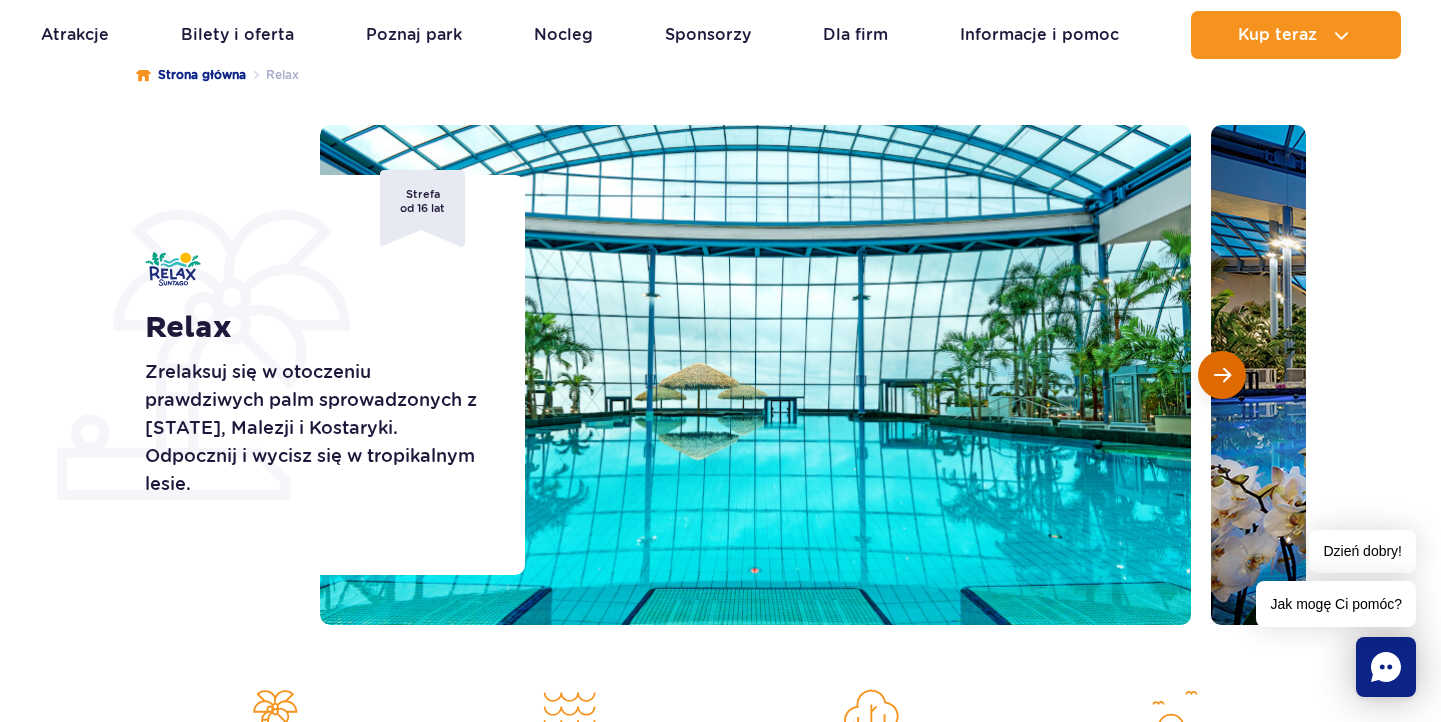 click at bounding box center (1222, 375) 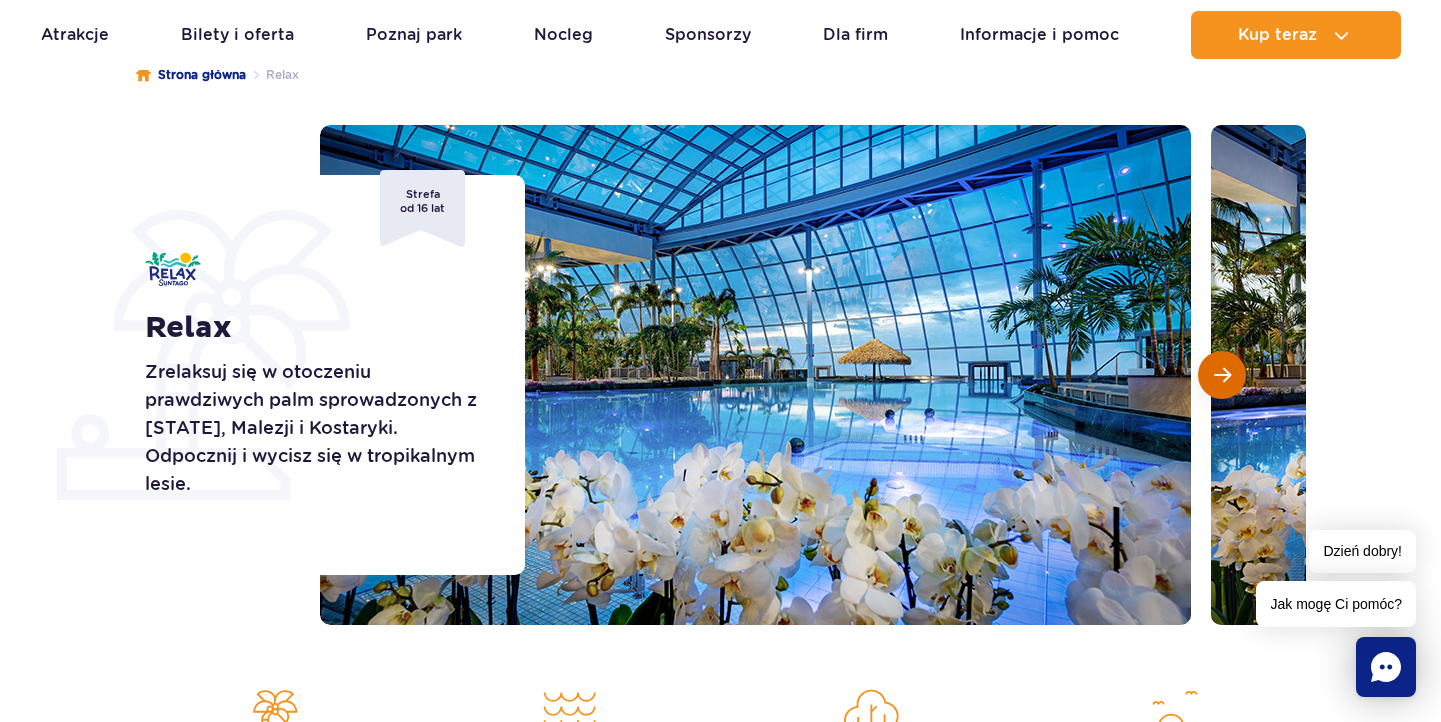 click at bounding box center (1222, 375) 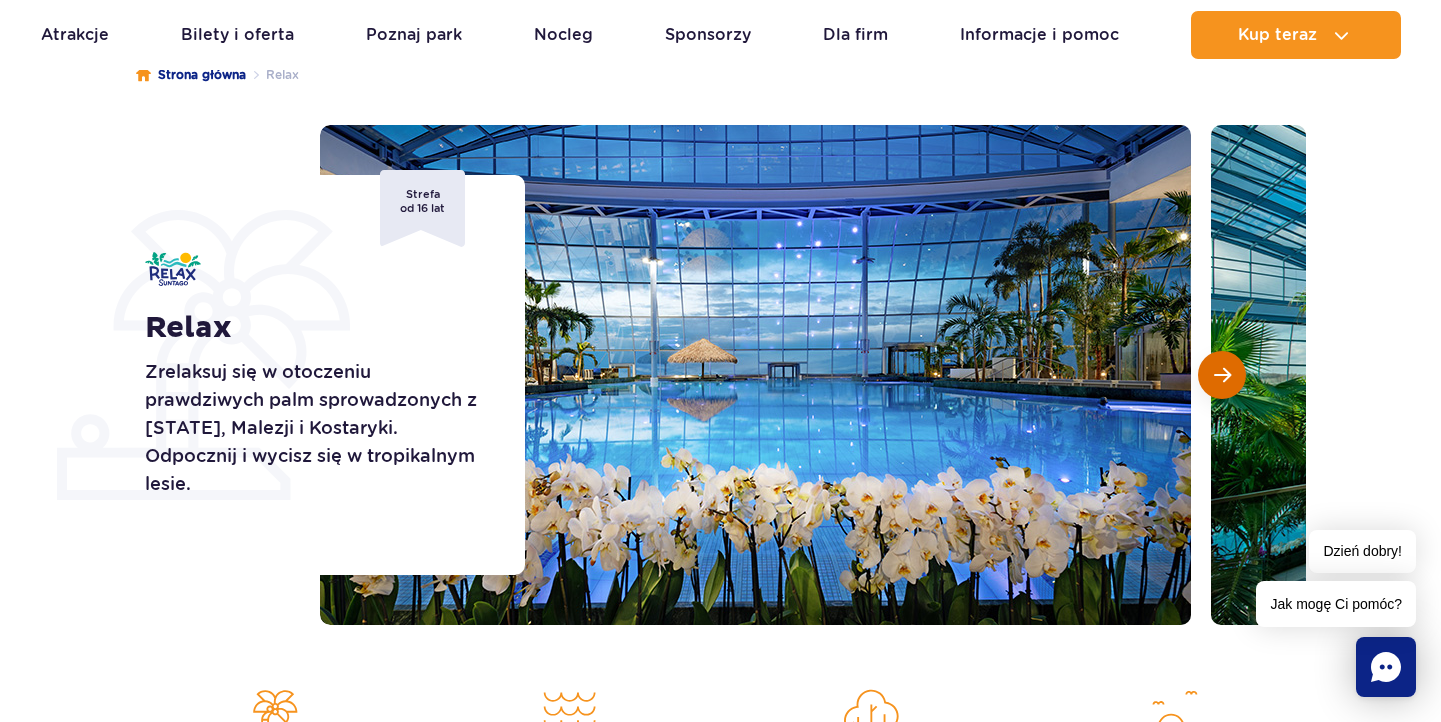 click at bounding box center [1222, 375] 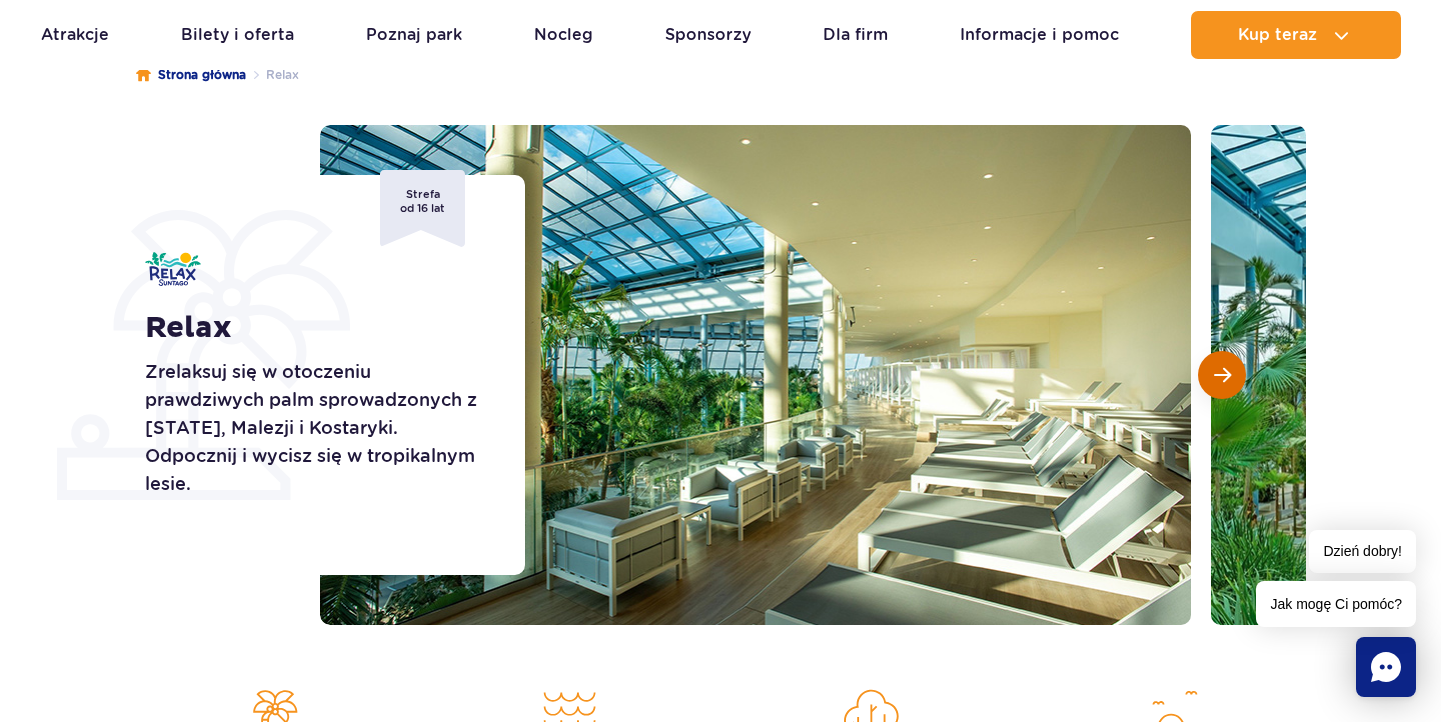 click at bounding box center [1222, 375] 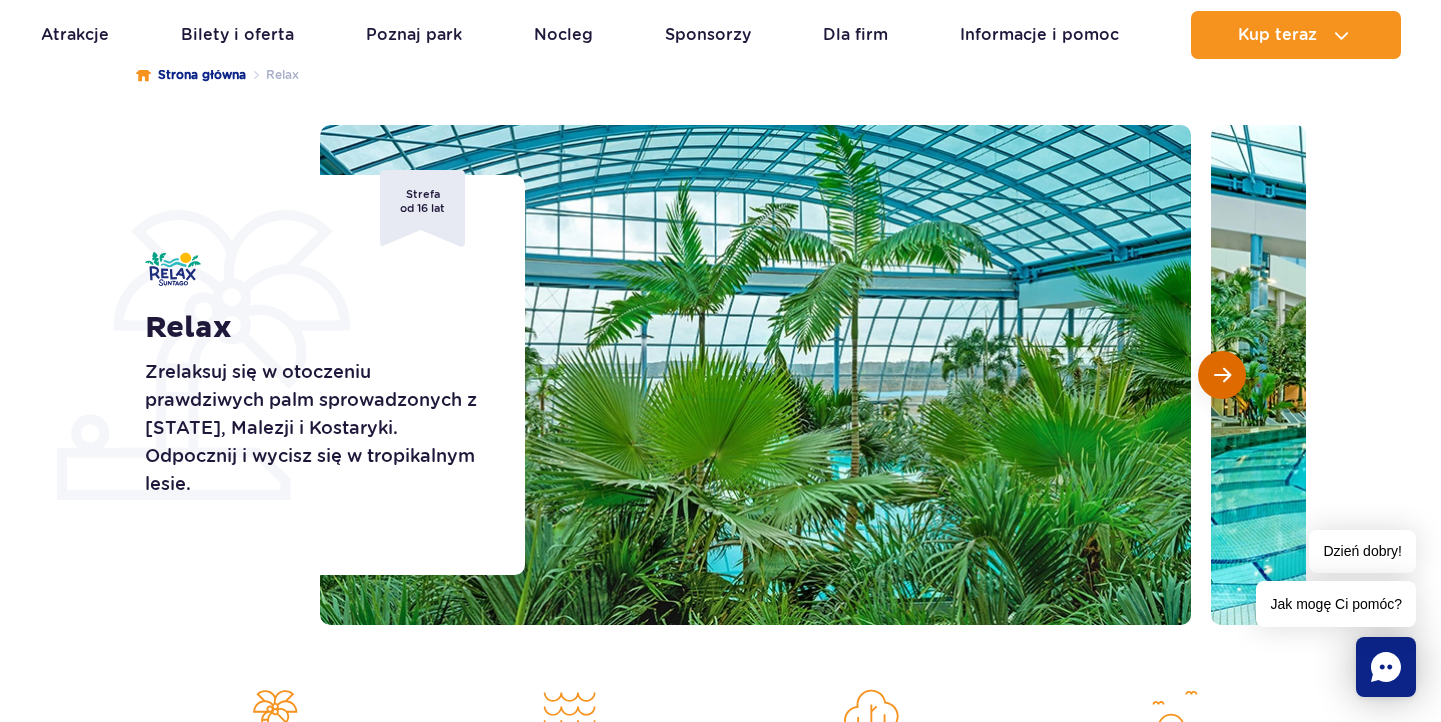 click at bounding box center [1222, 375] 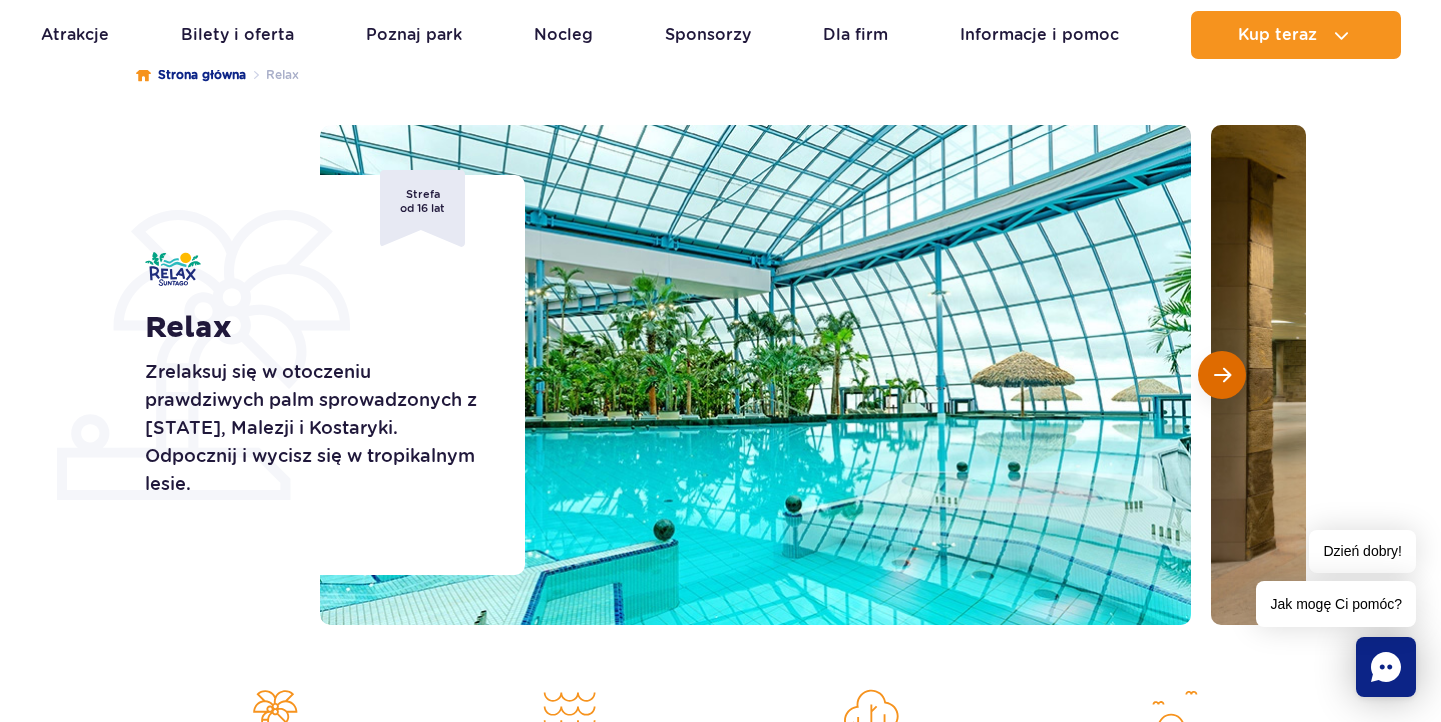 click at bounding box center [1222, 375] 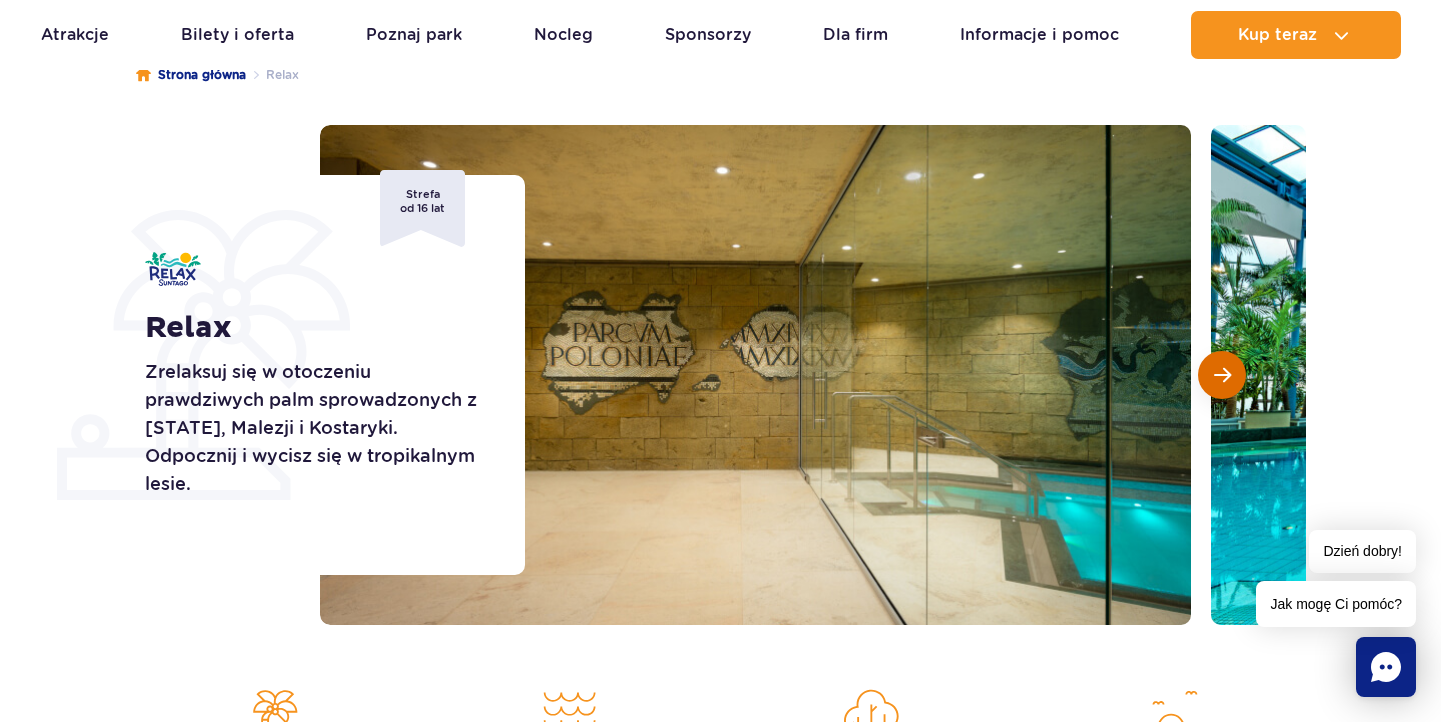 click at bounding box center [1222, 375] 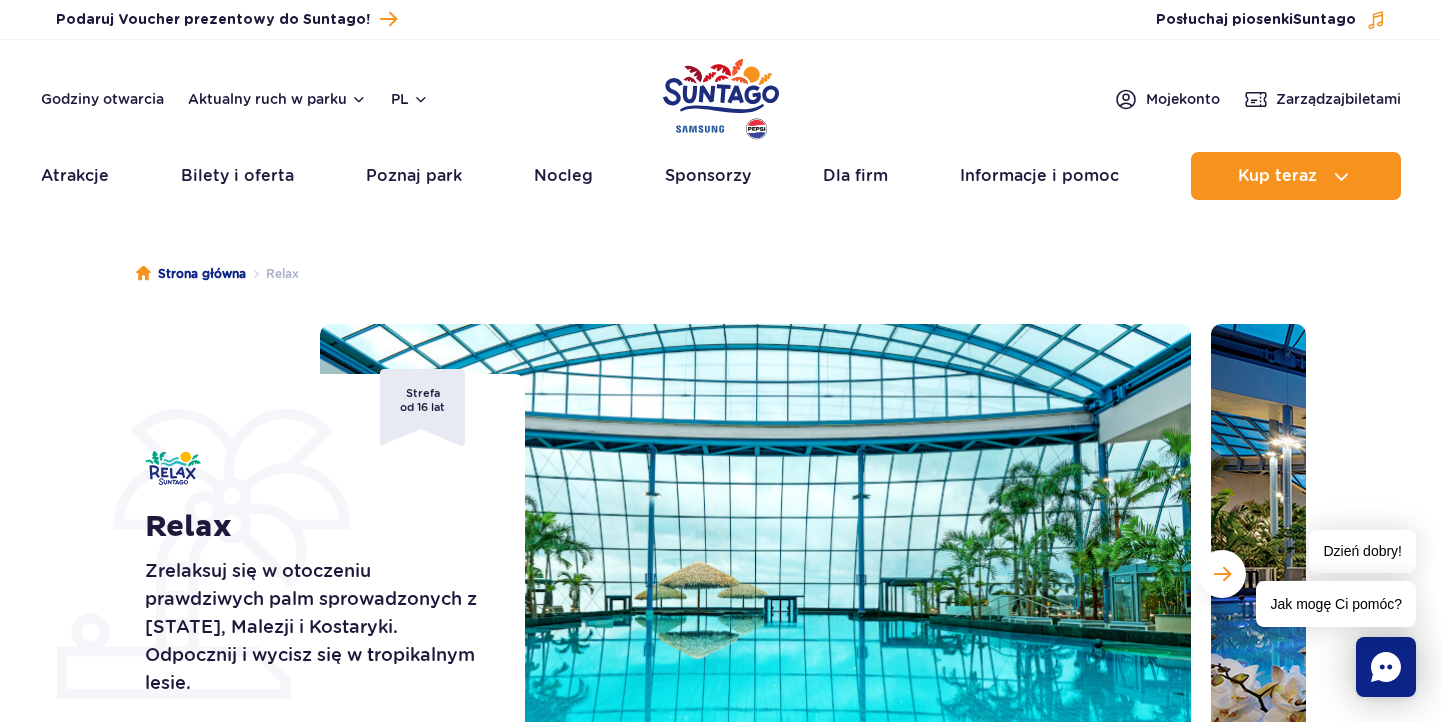 scroll, scrollTop: 0, scrollLeft: 0, axis: both 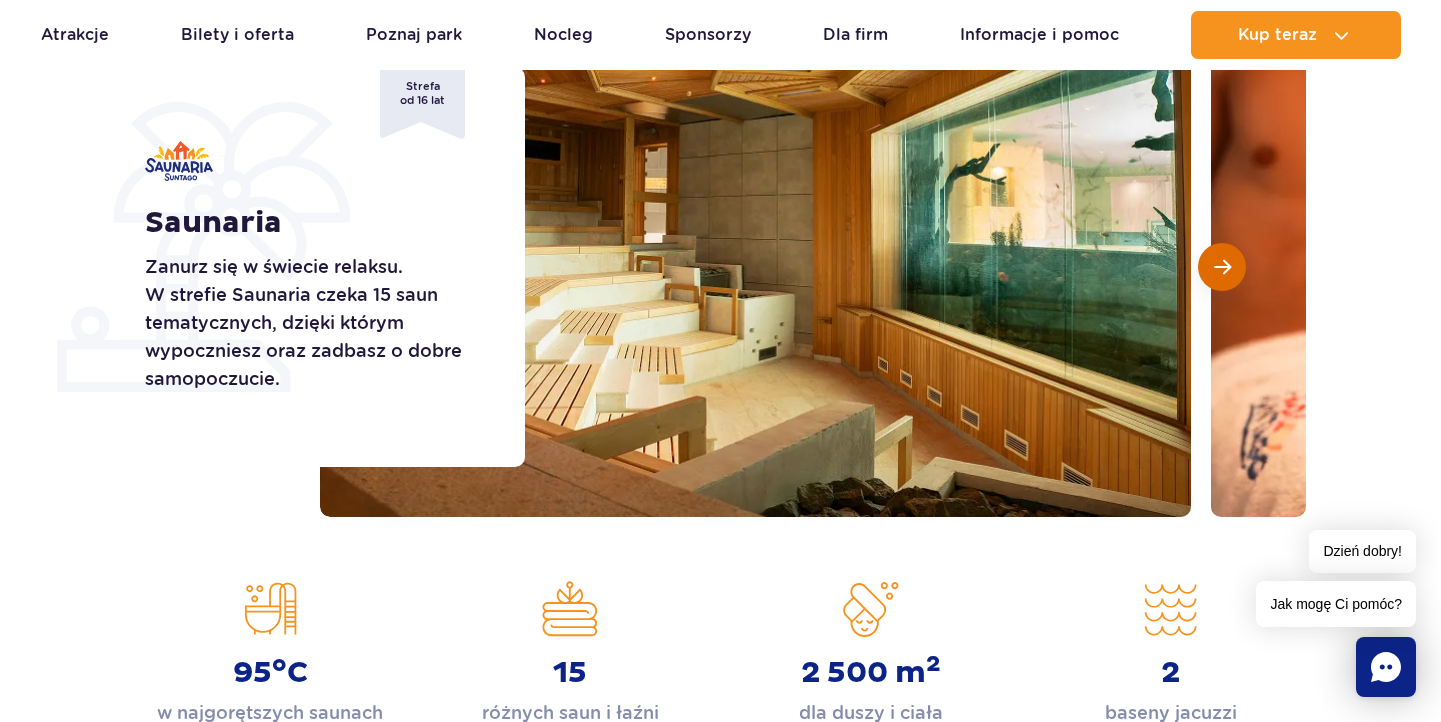 click at bounding box center (1222, 267) 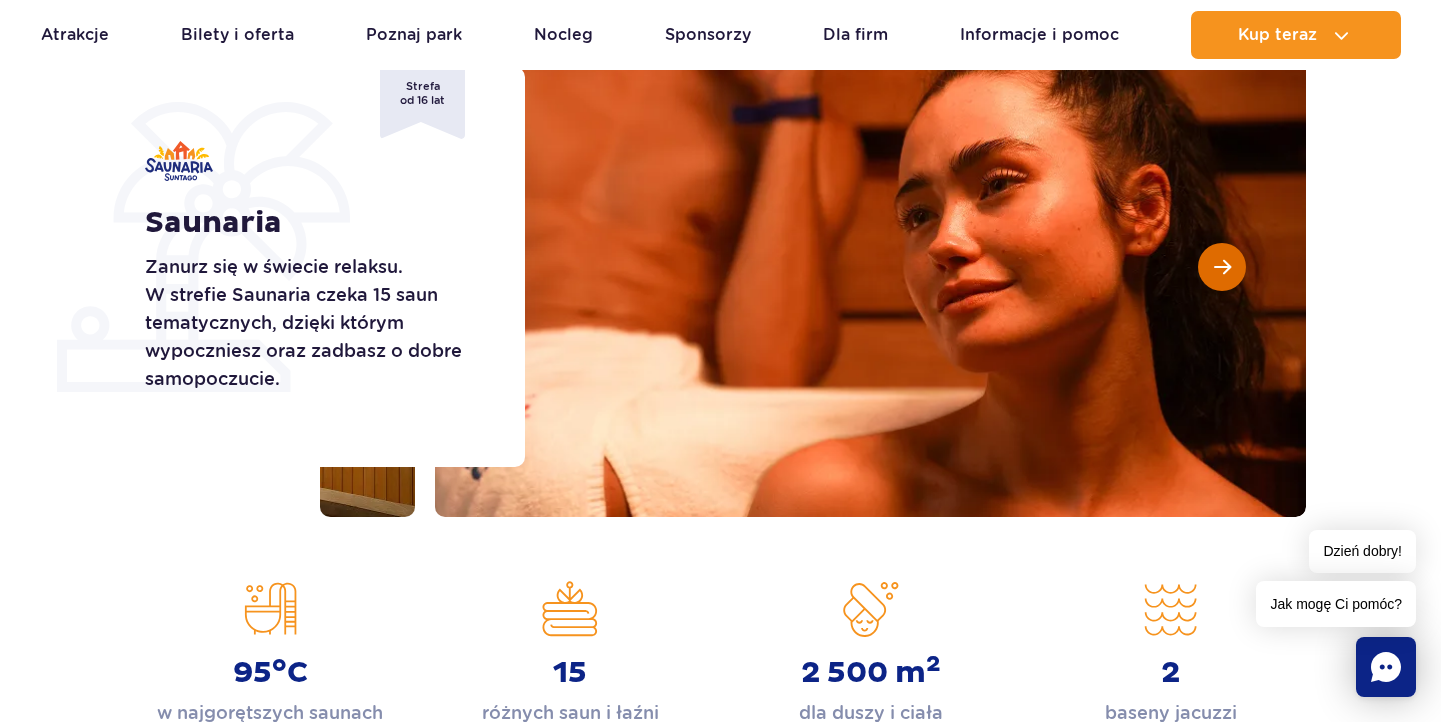 click at bounding box center [1222, 267] 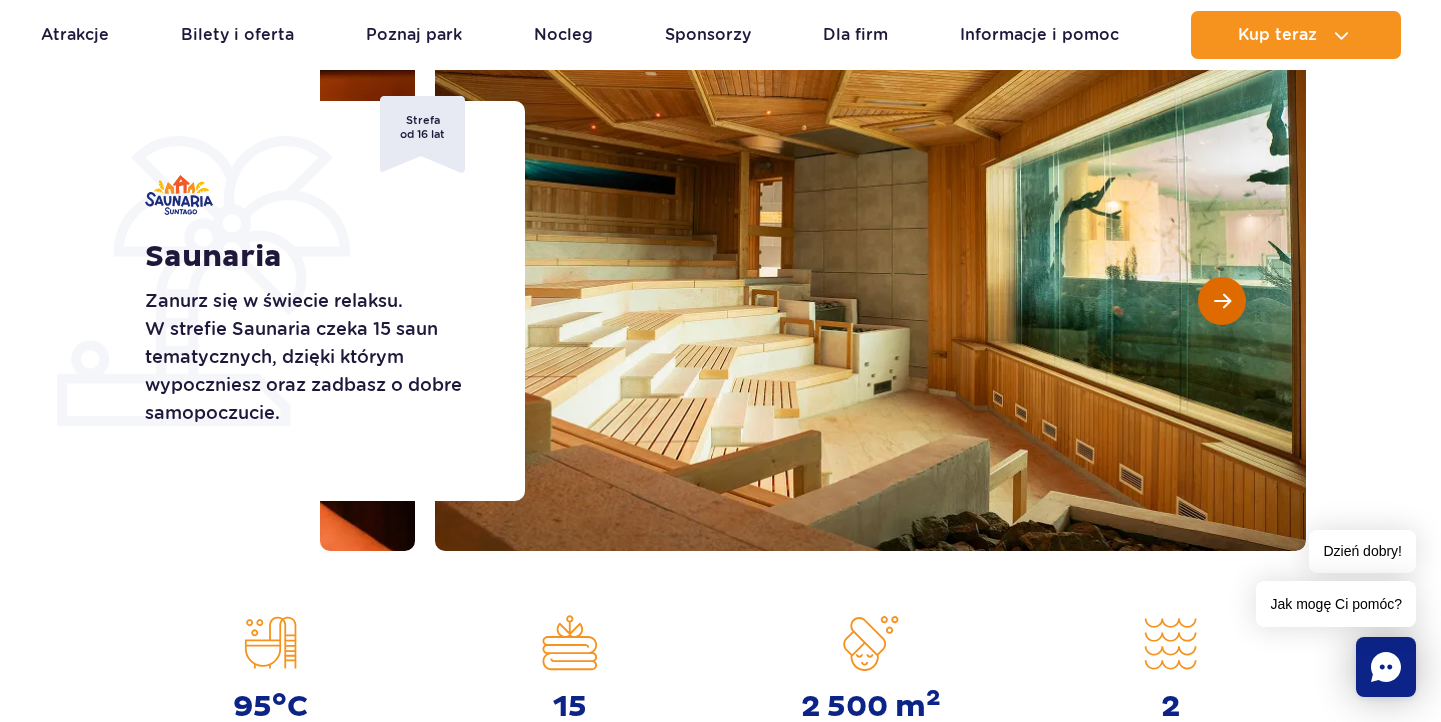 scroll, scrollTop: 273, scrollLeft: 0, axis: vertical 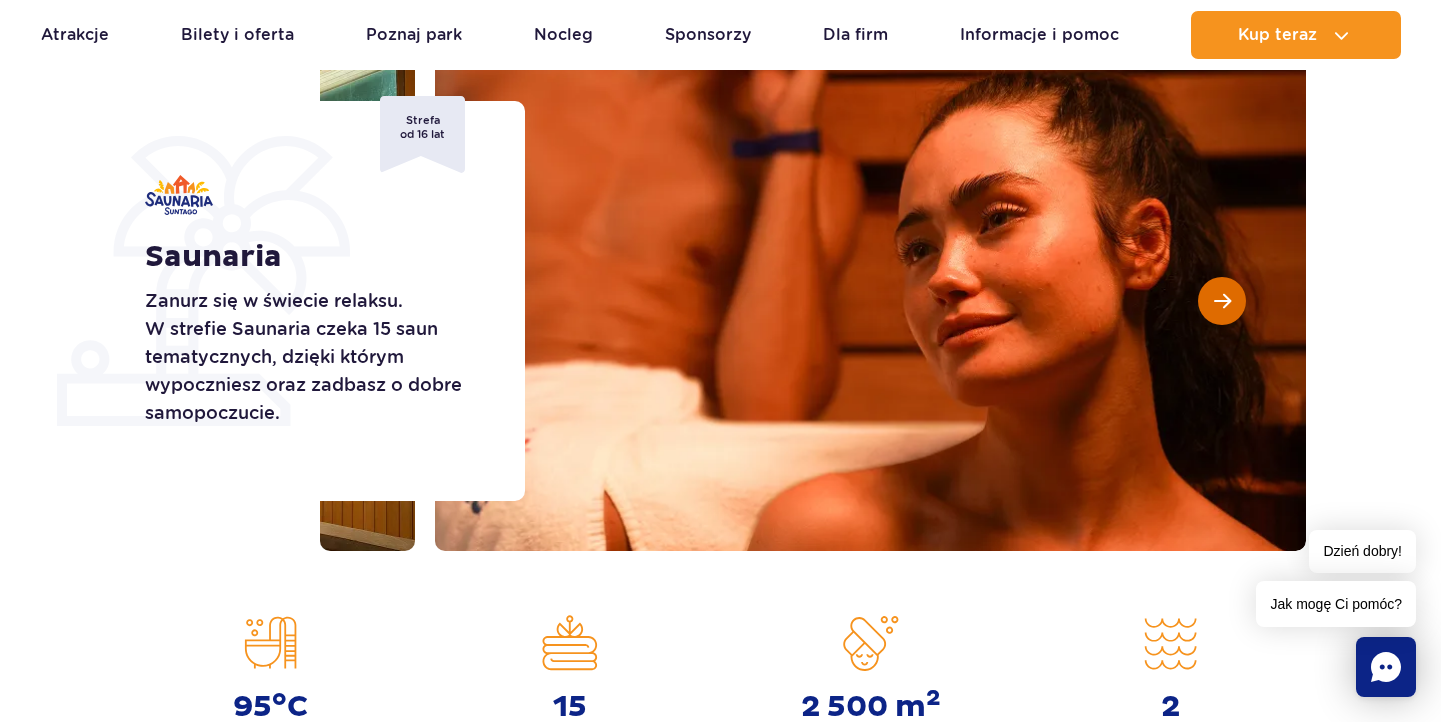 click at bounding box center [1222, 301] 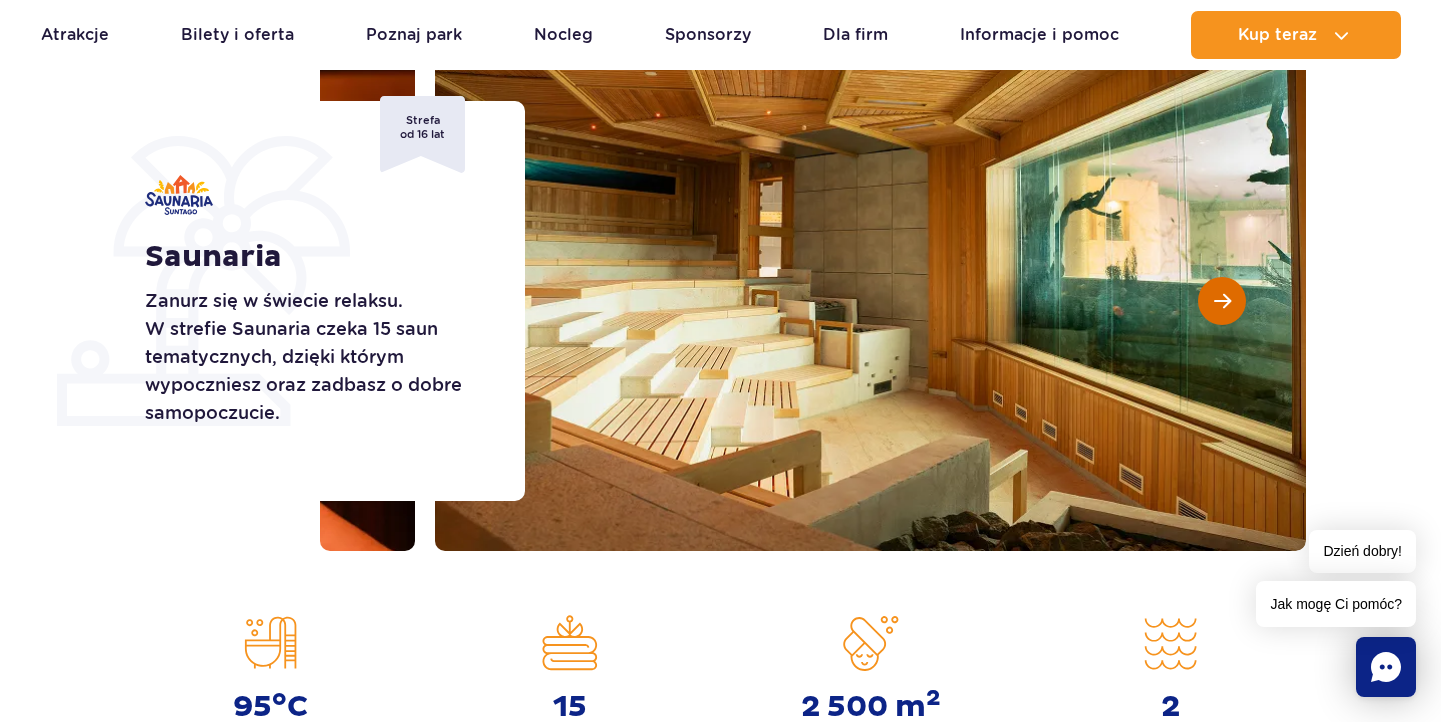 click at bounding box center [1222, 301] 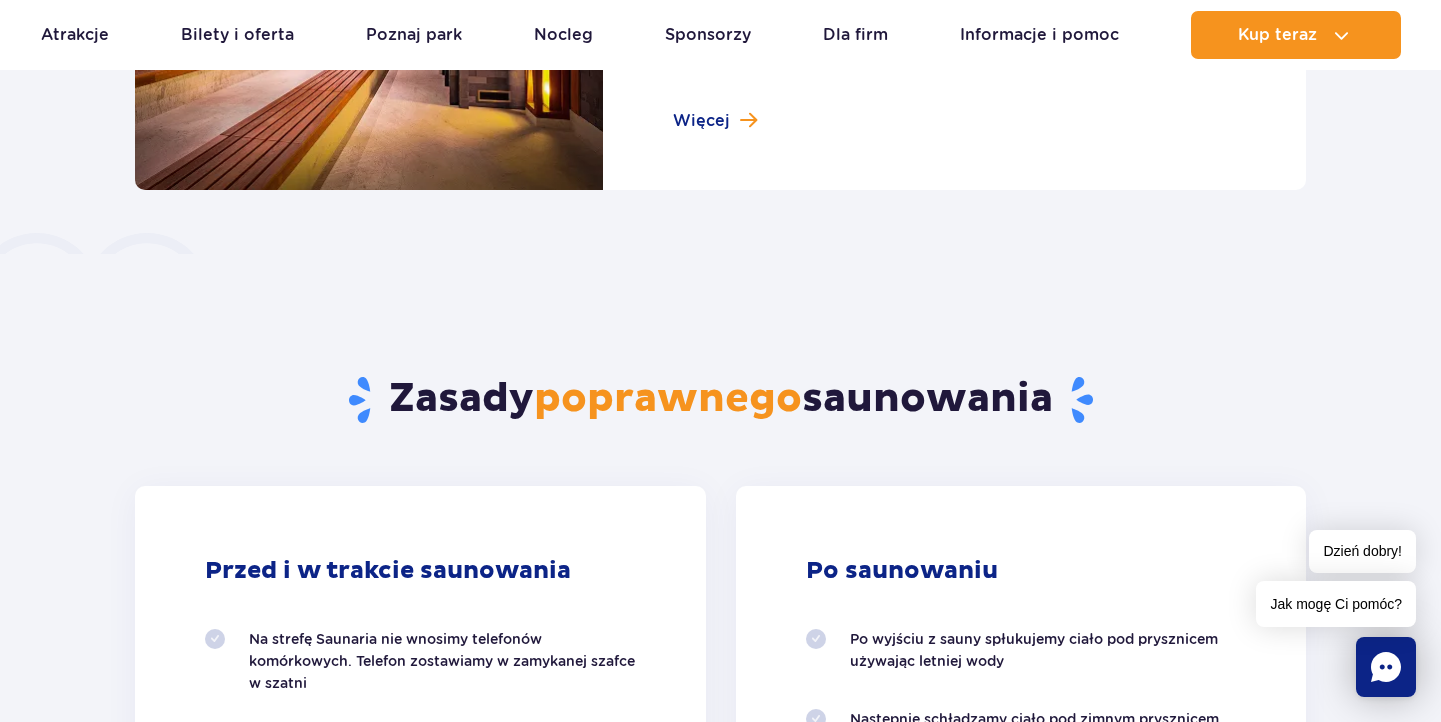 scroll, scrollTop: 974, scrollLeft: 0, axis: vertical 